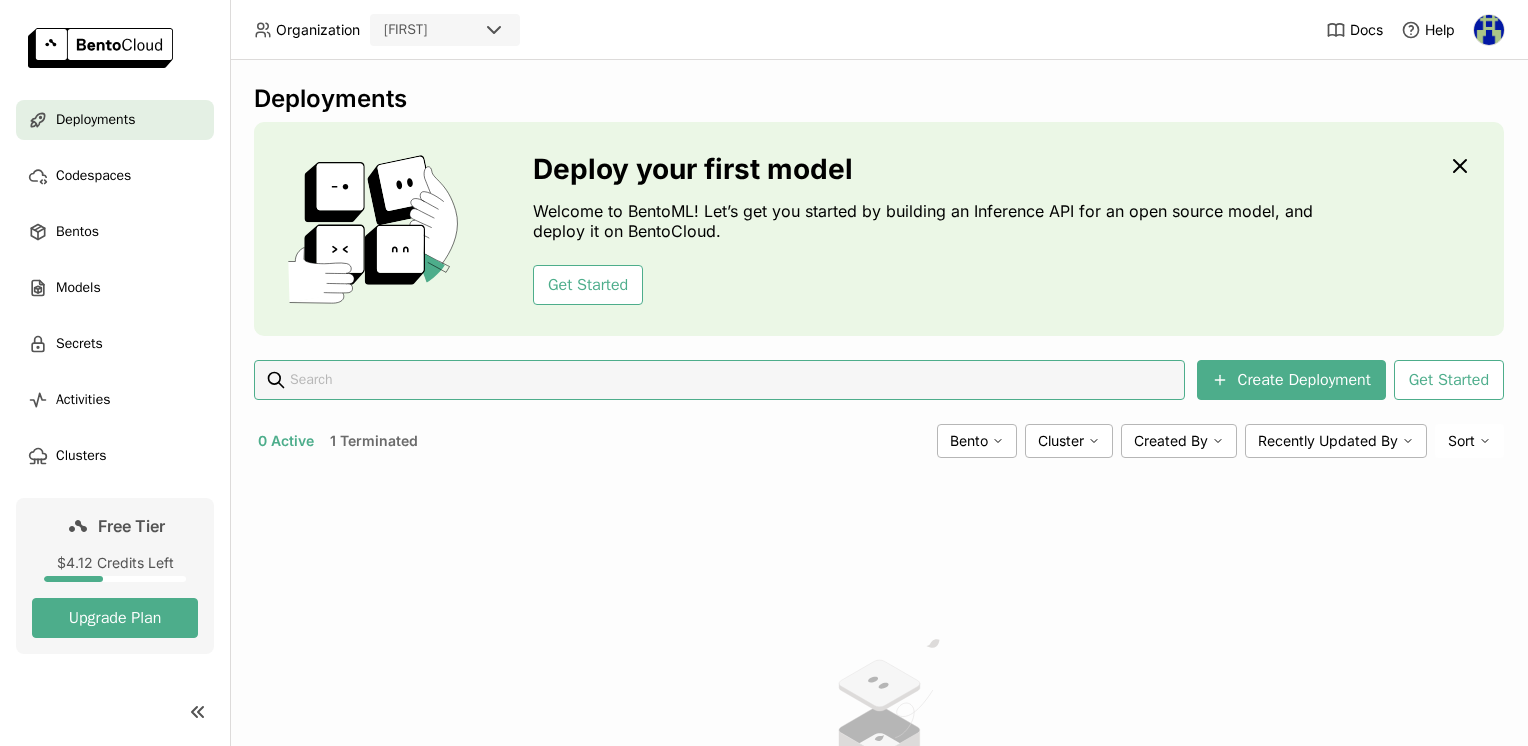 scroll, scrollTop: 0, scrollLeft: 0, axis: both 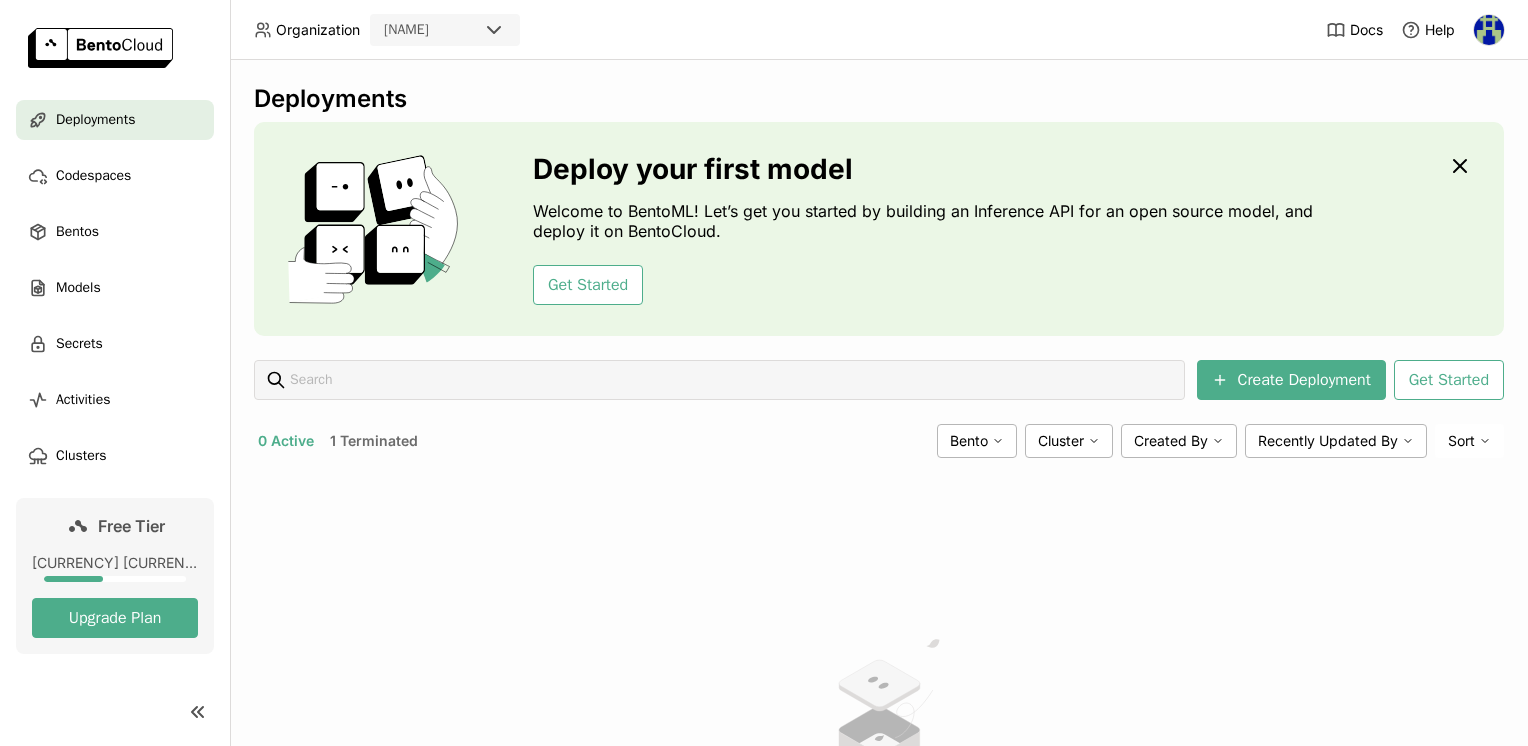 click at bounding box center [1489, 30] 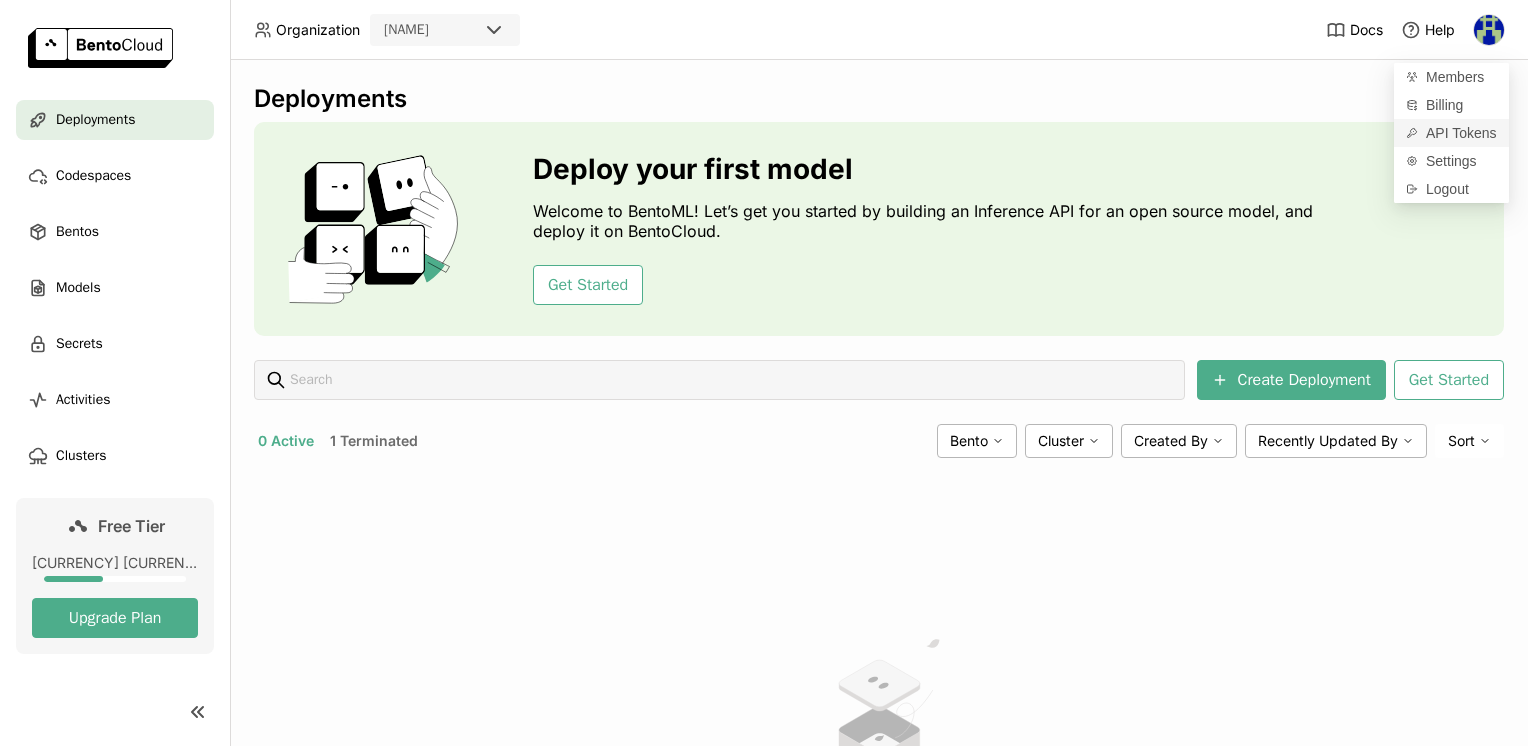 click on "API Tokens" at bounding box center (1461, 133) 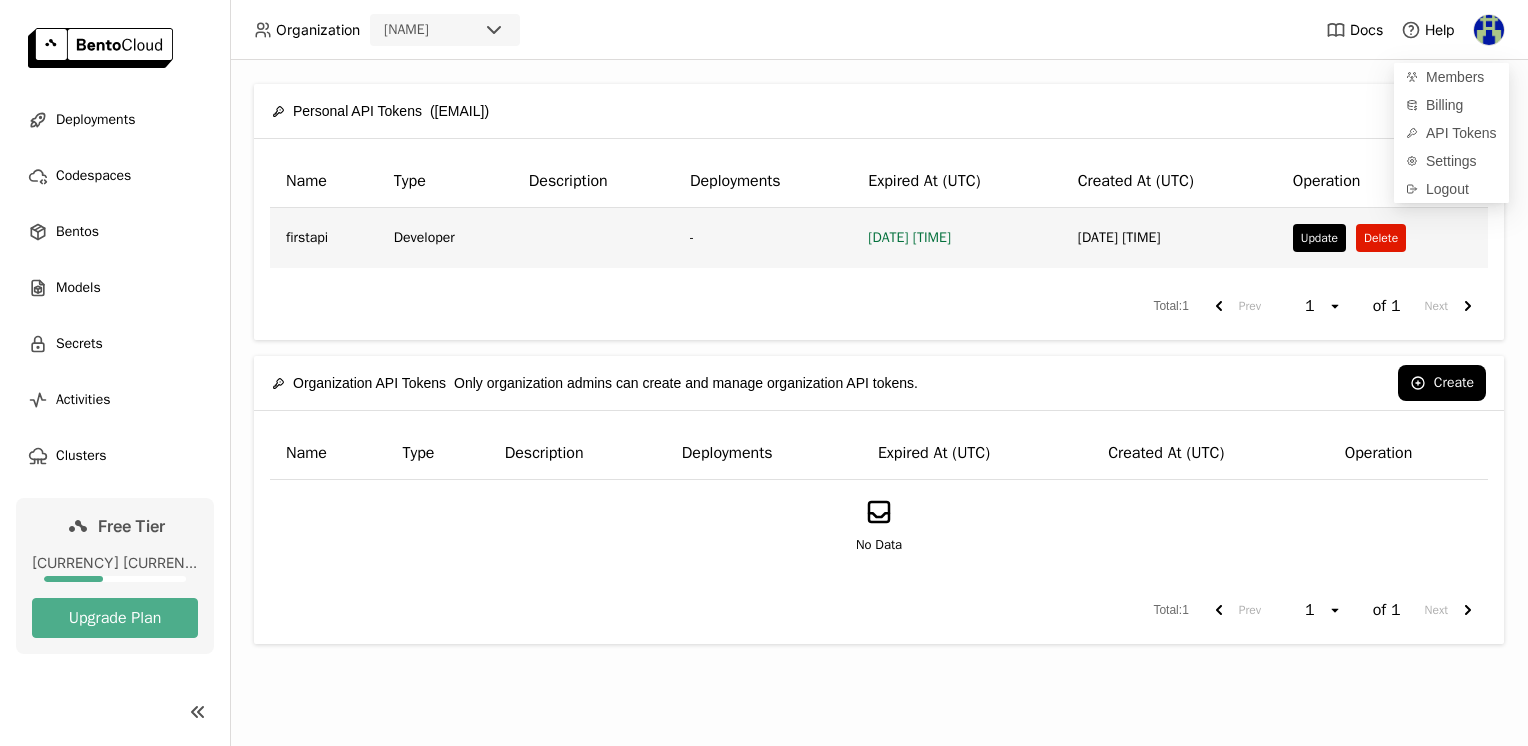 click on "Delete" at bounding box center (1381, 238) 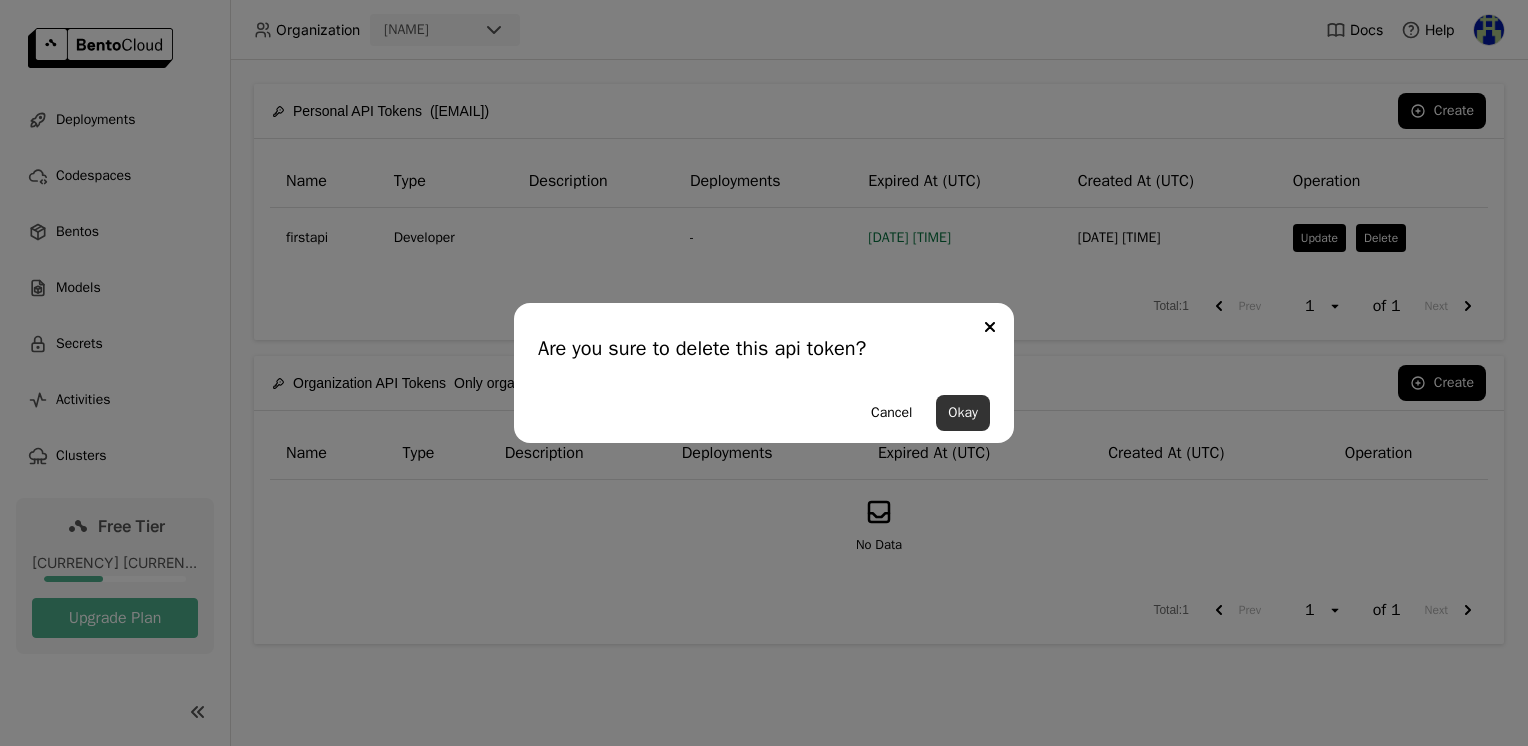 click on "Okay" at bounding box center [963, 413] 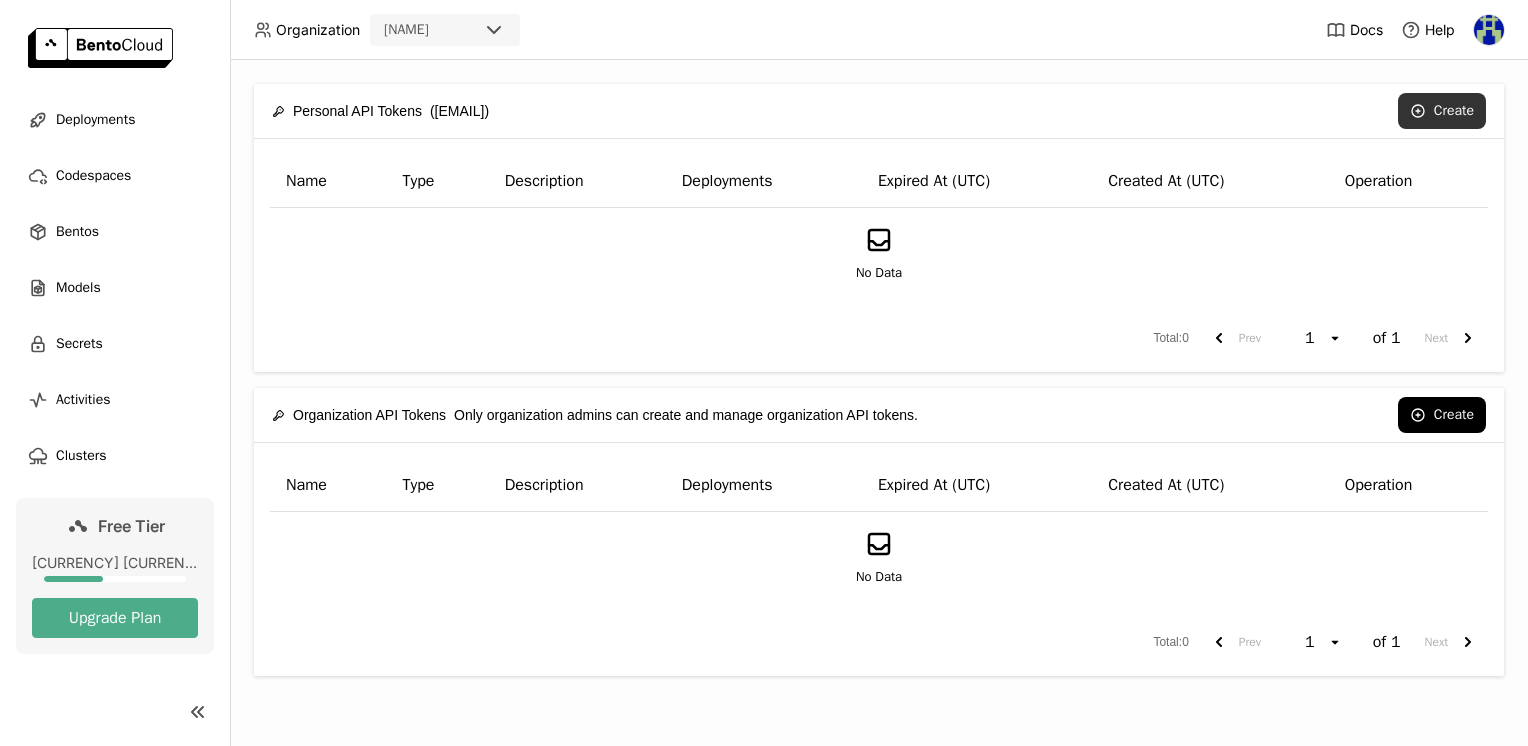 click on "Create" at bounding box center (1442, 111) 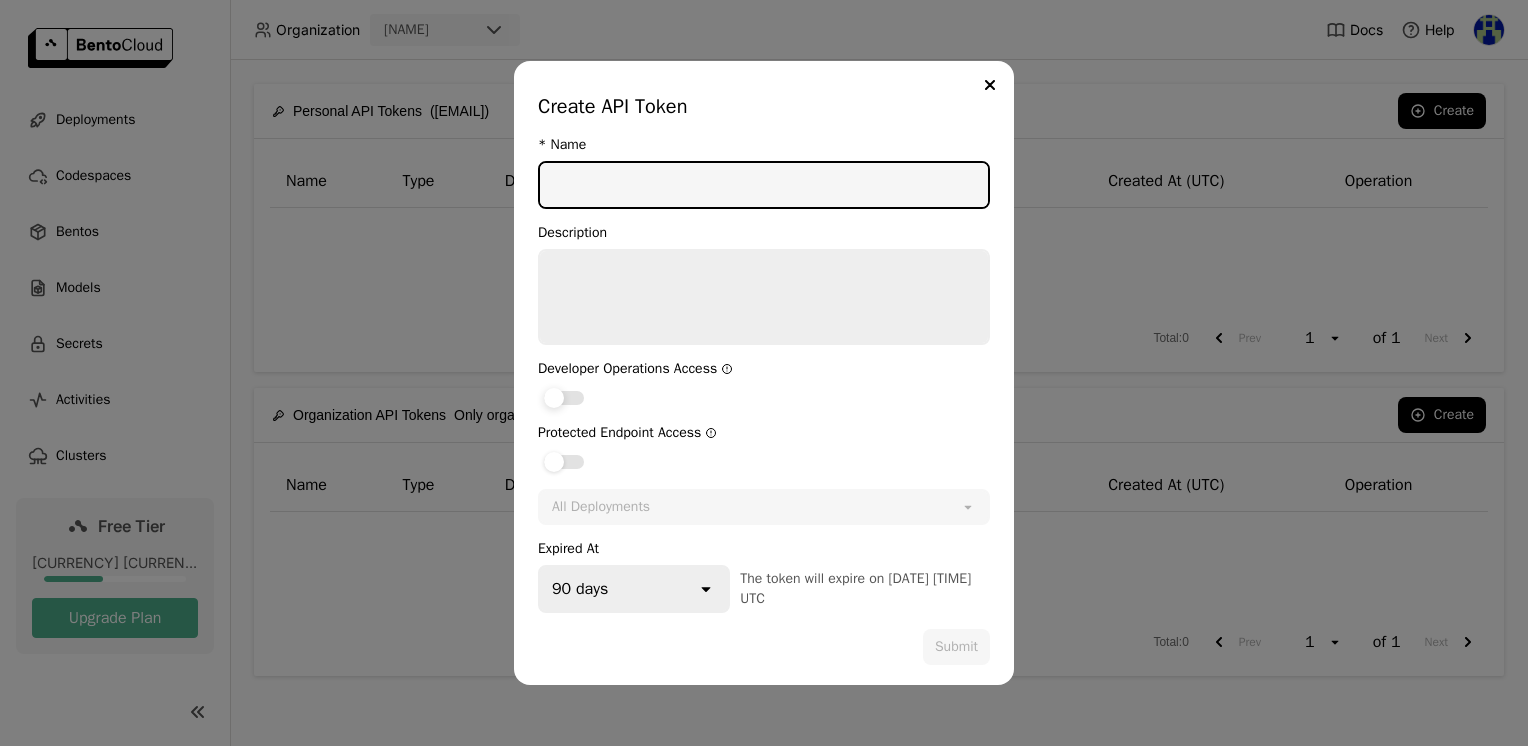 click at bounding box center (554, 398) 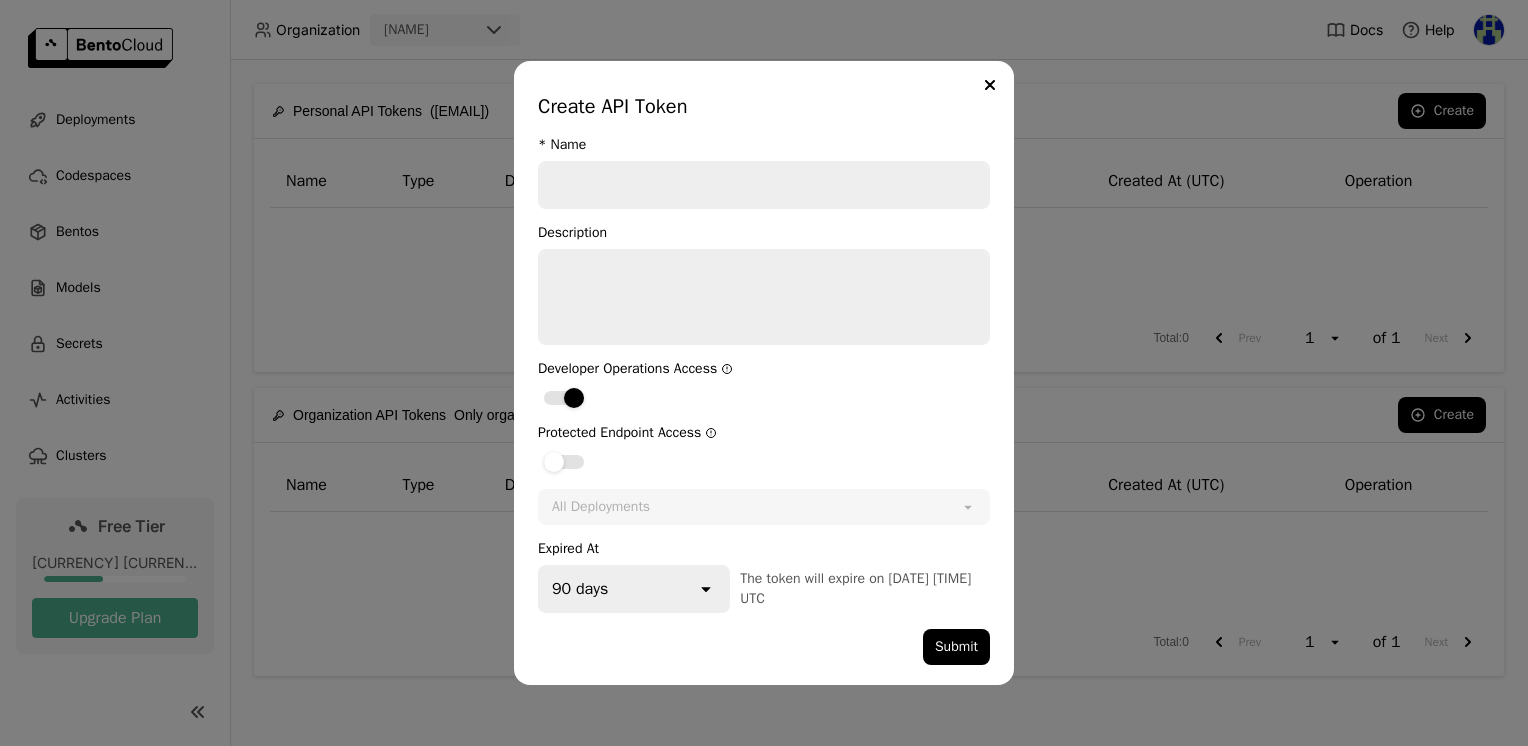click at bounding box center [764, 185] 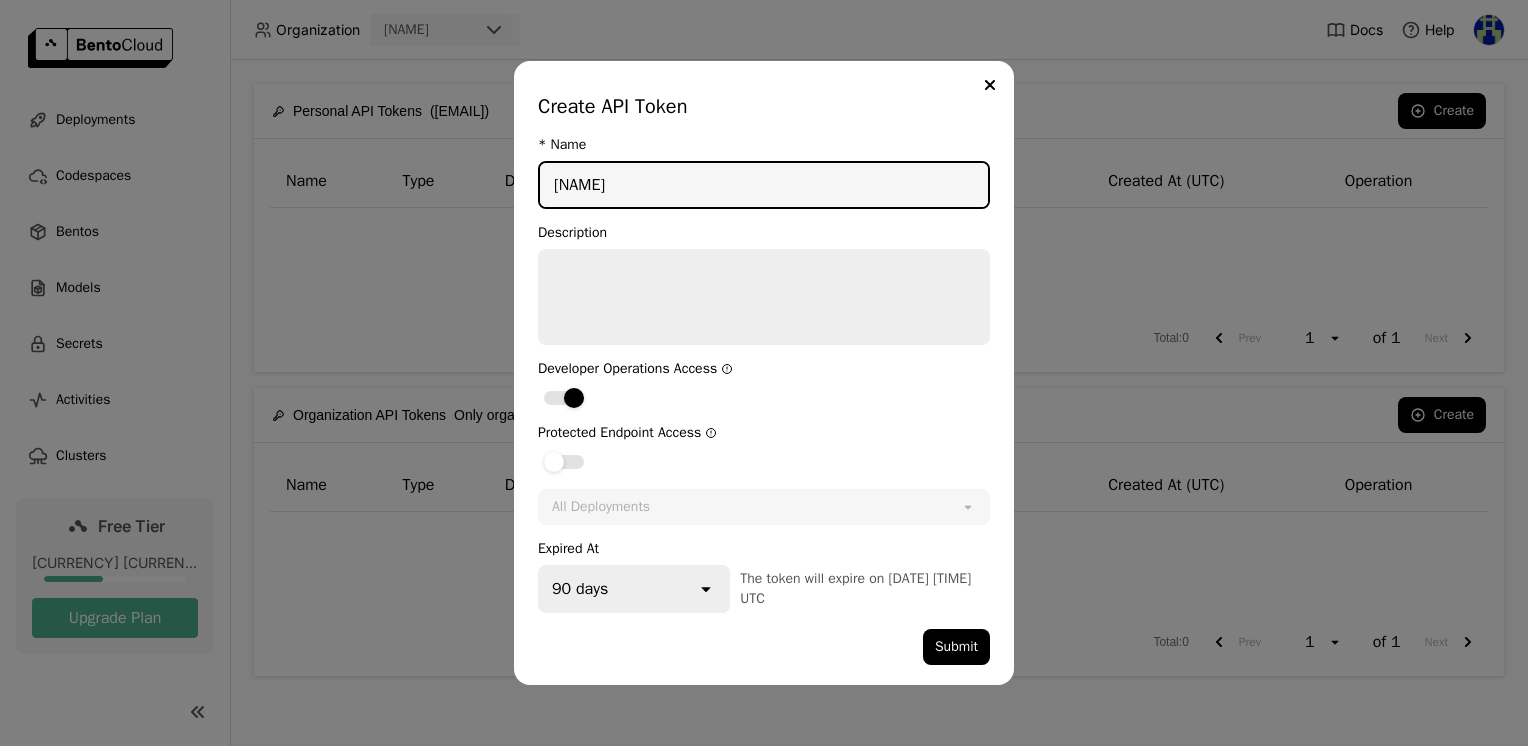 type on "[NAME]" 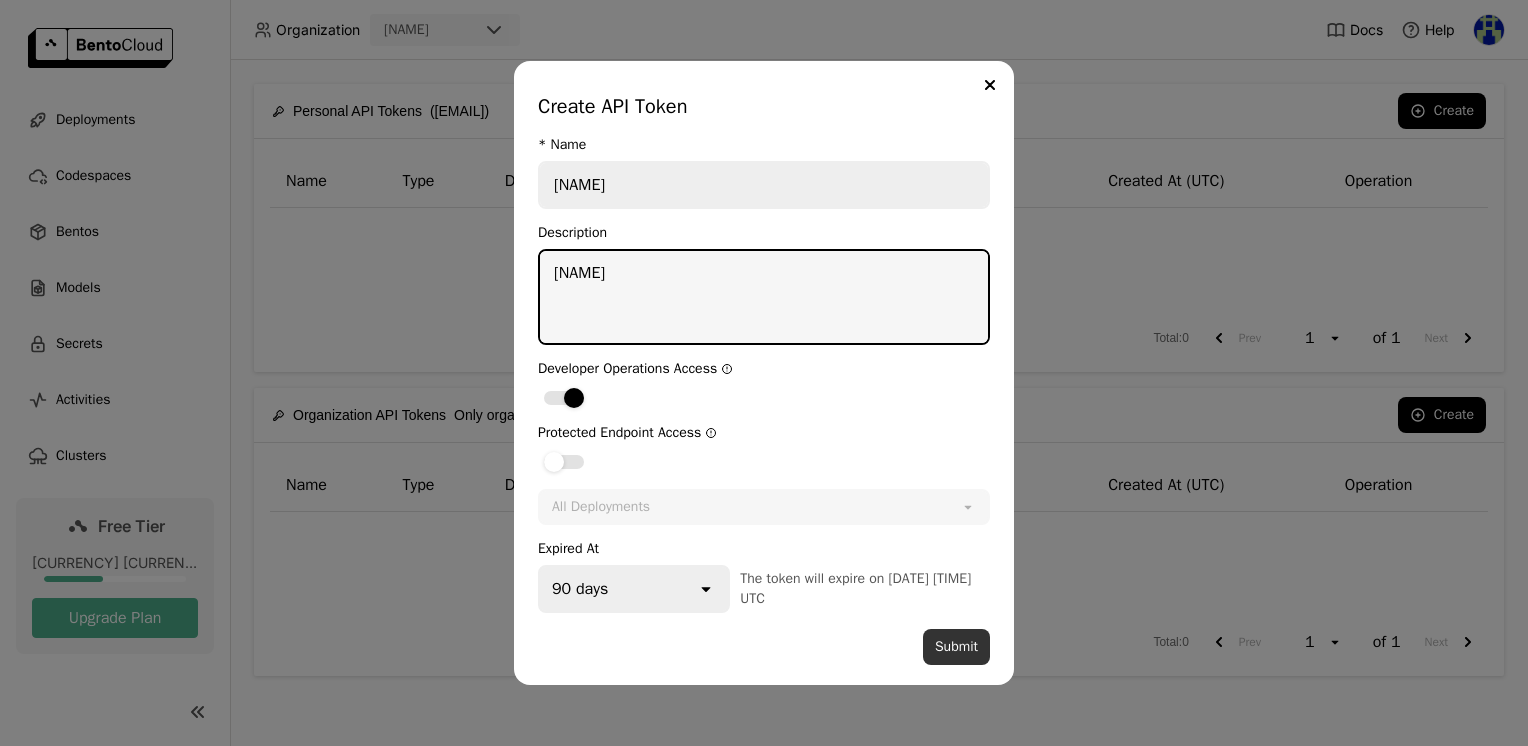 type on "[NAME]" 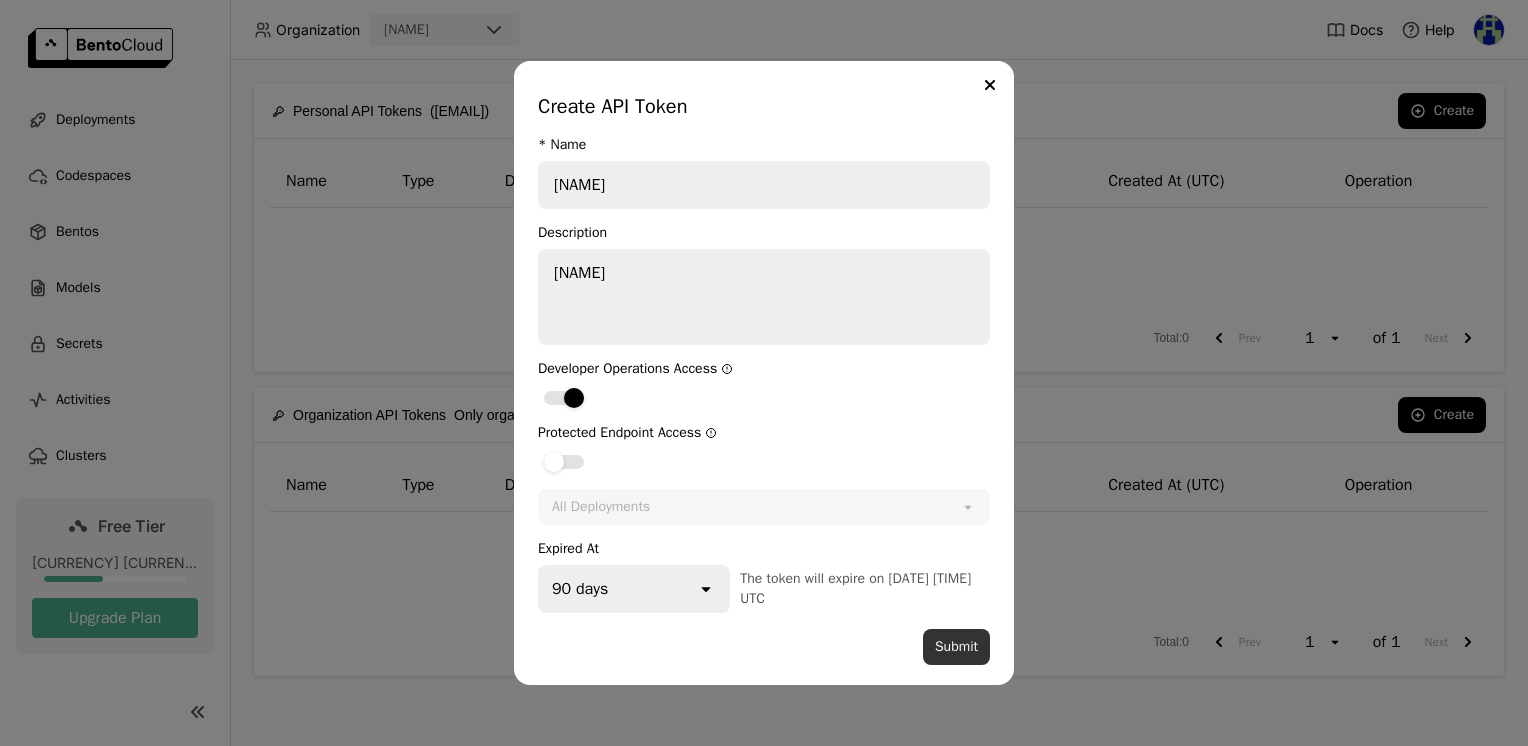 click on "Submit" at bounding box center [956, 647] 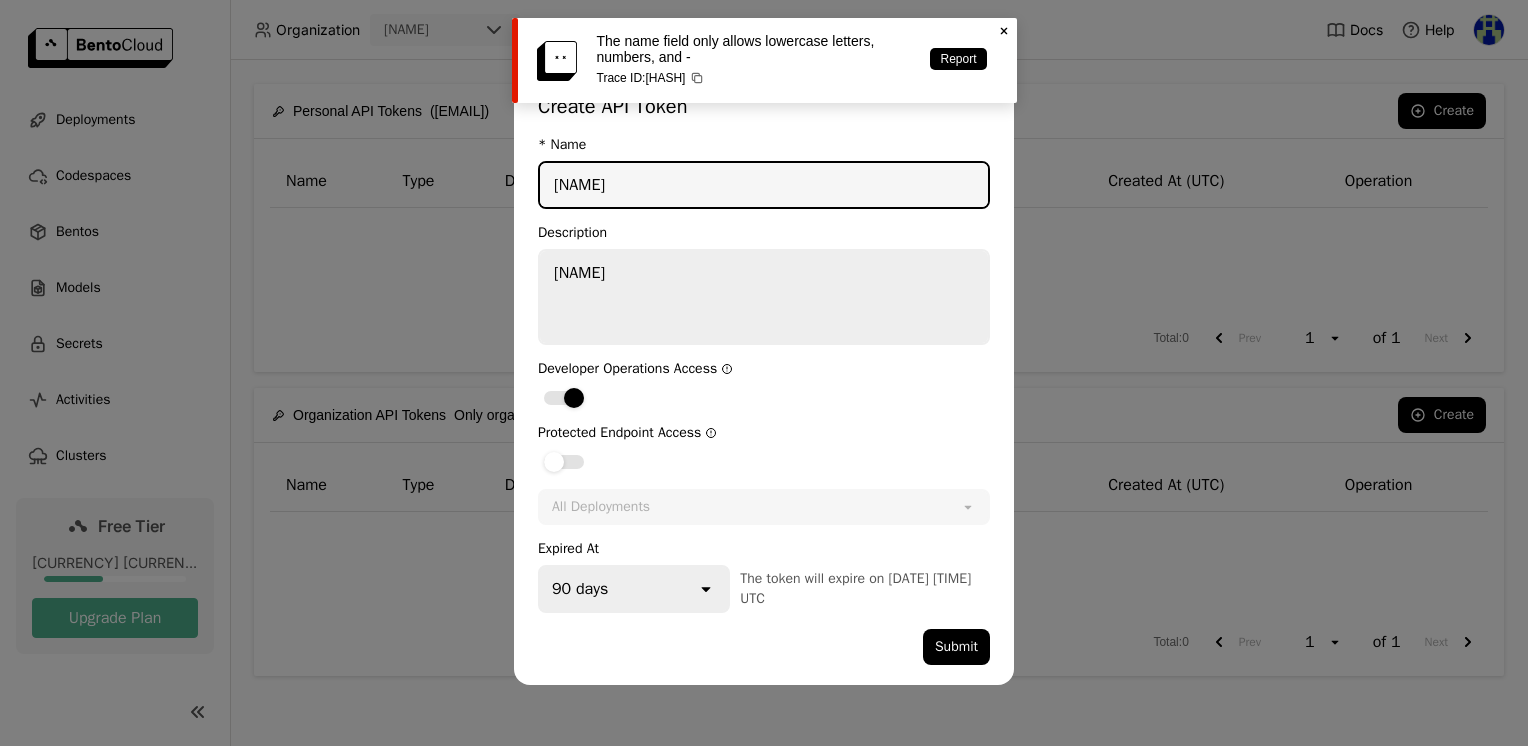 click on "[NAME]" at bounding box center [764, 185] 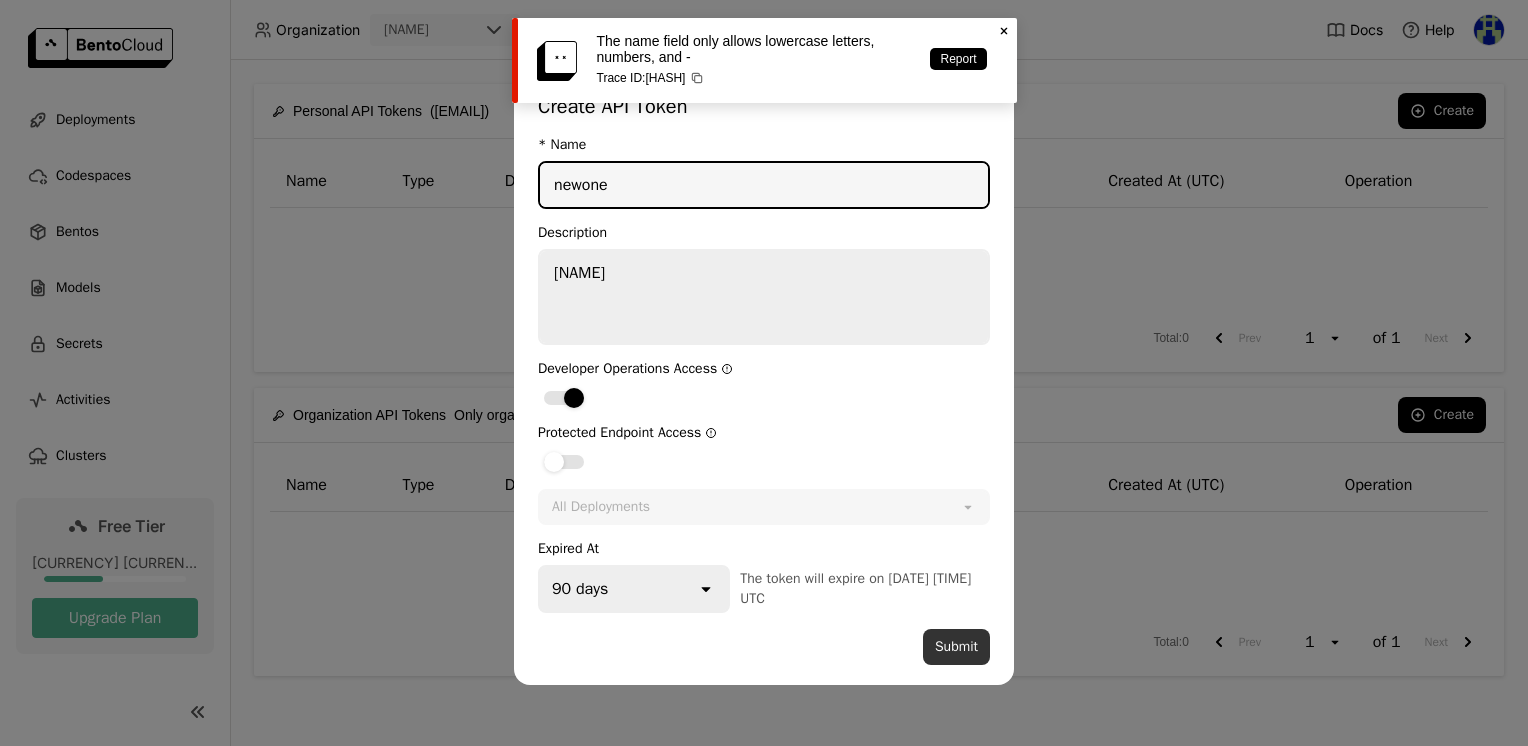 type on "newone" 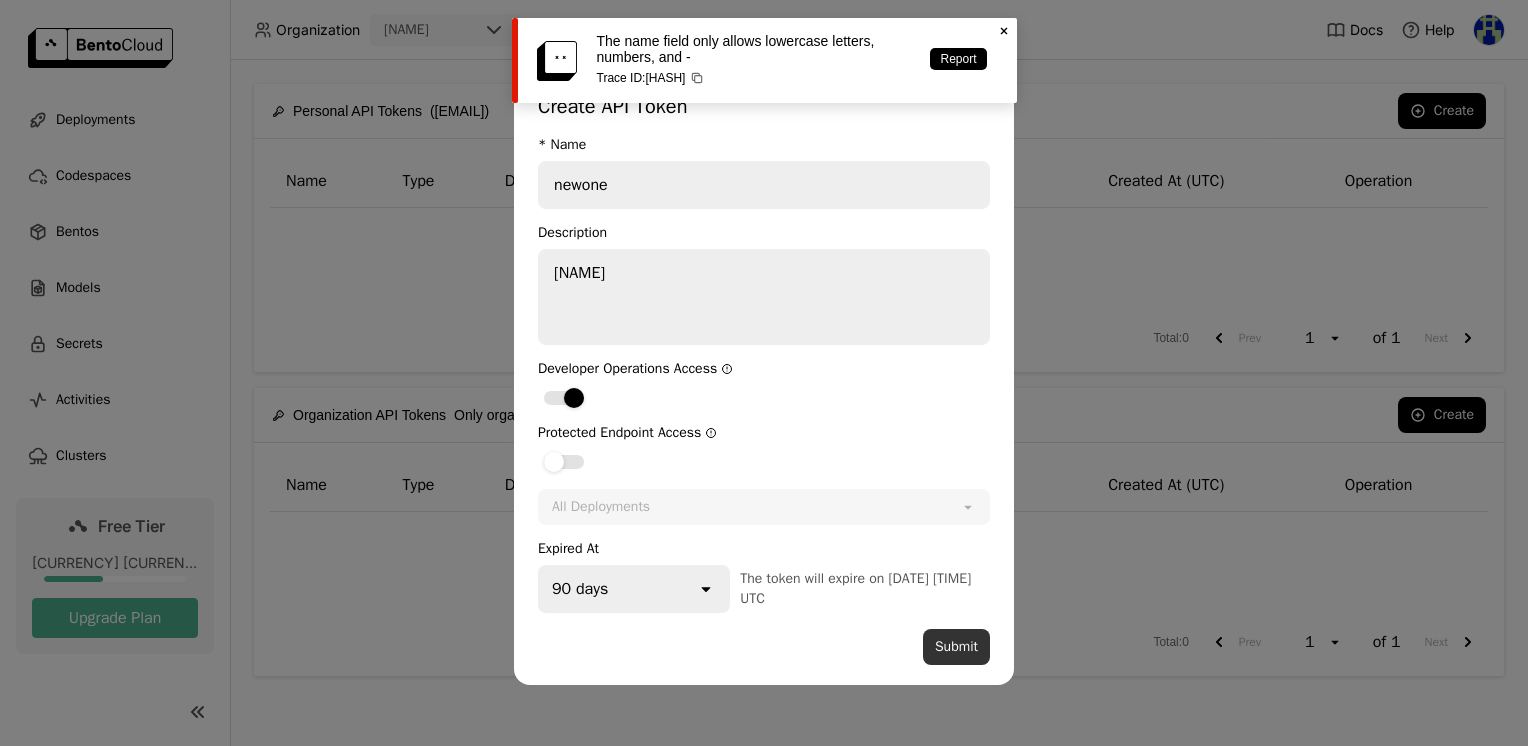 click on "Submit" at bounding box center [956, 647] 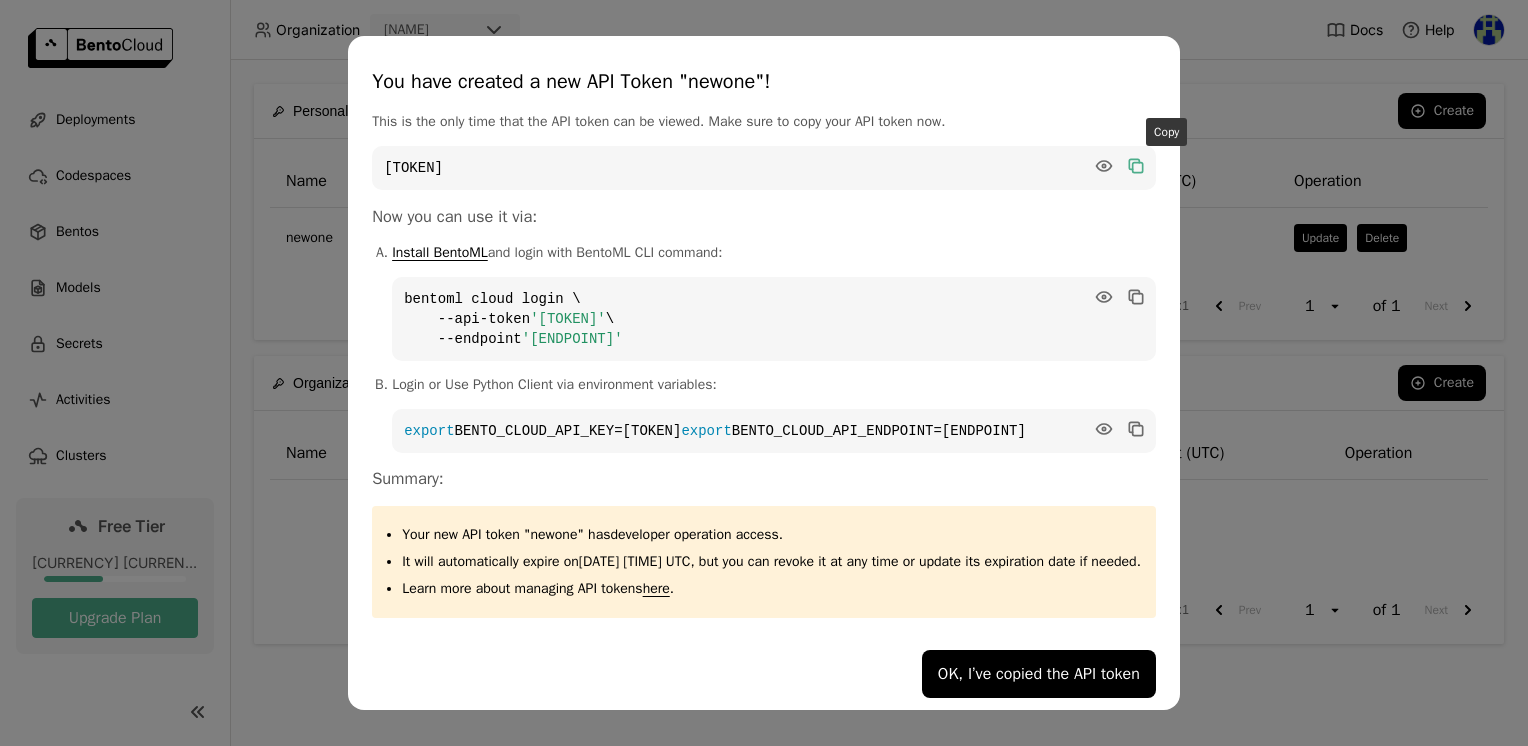 click 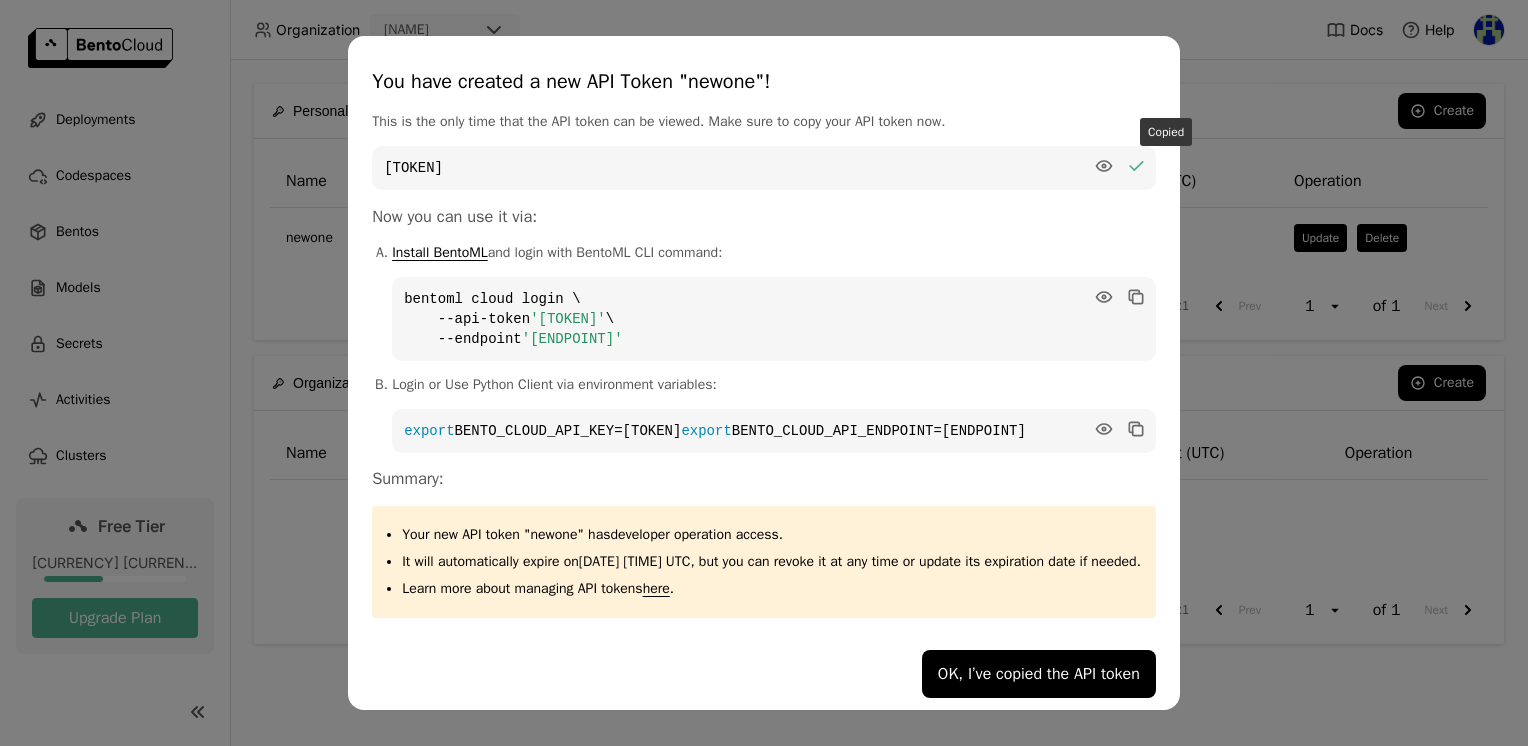 click 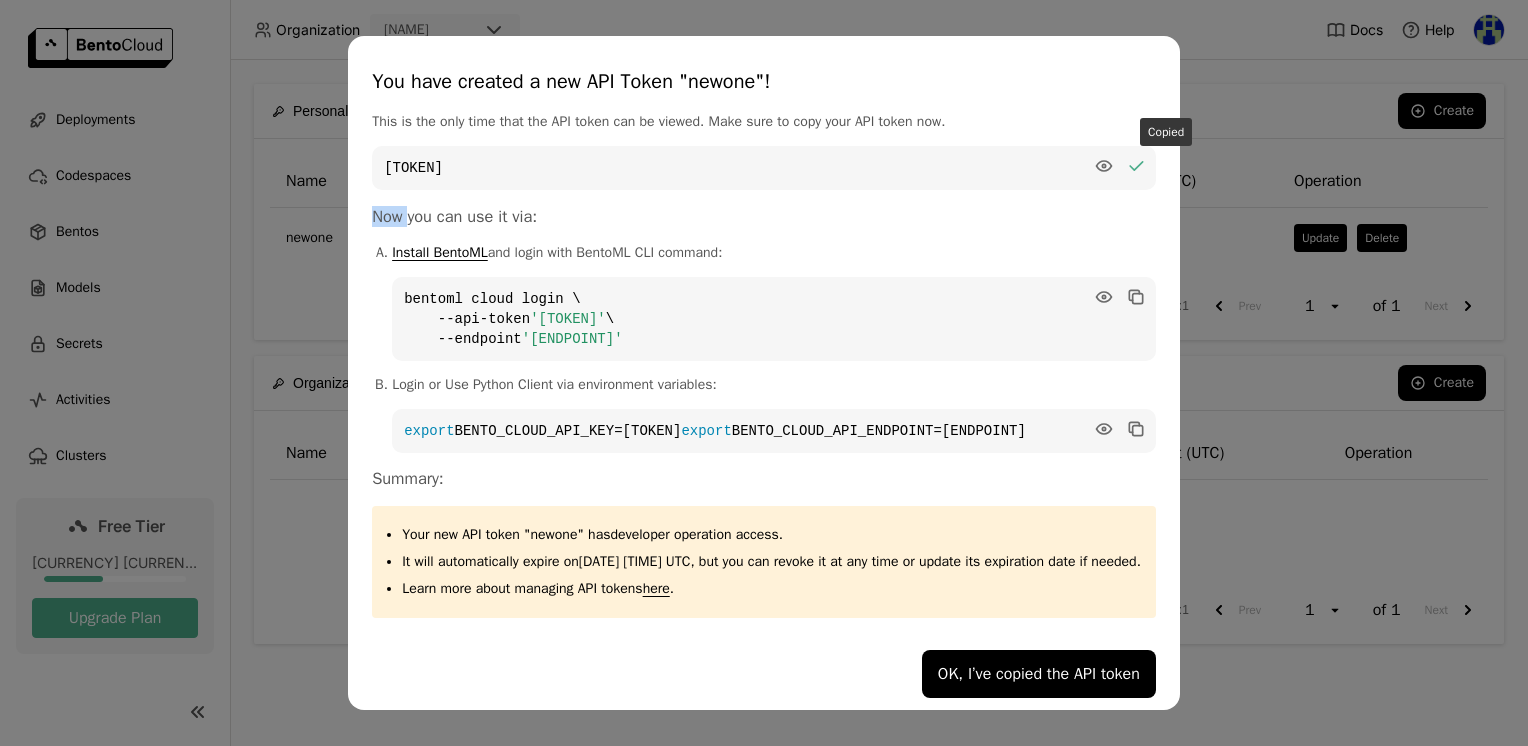 click 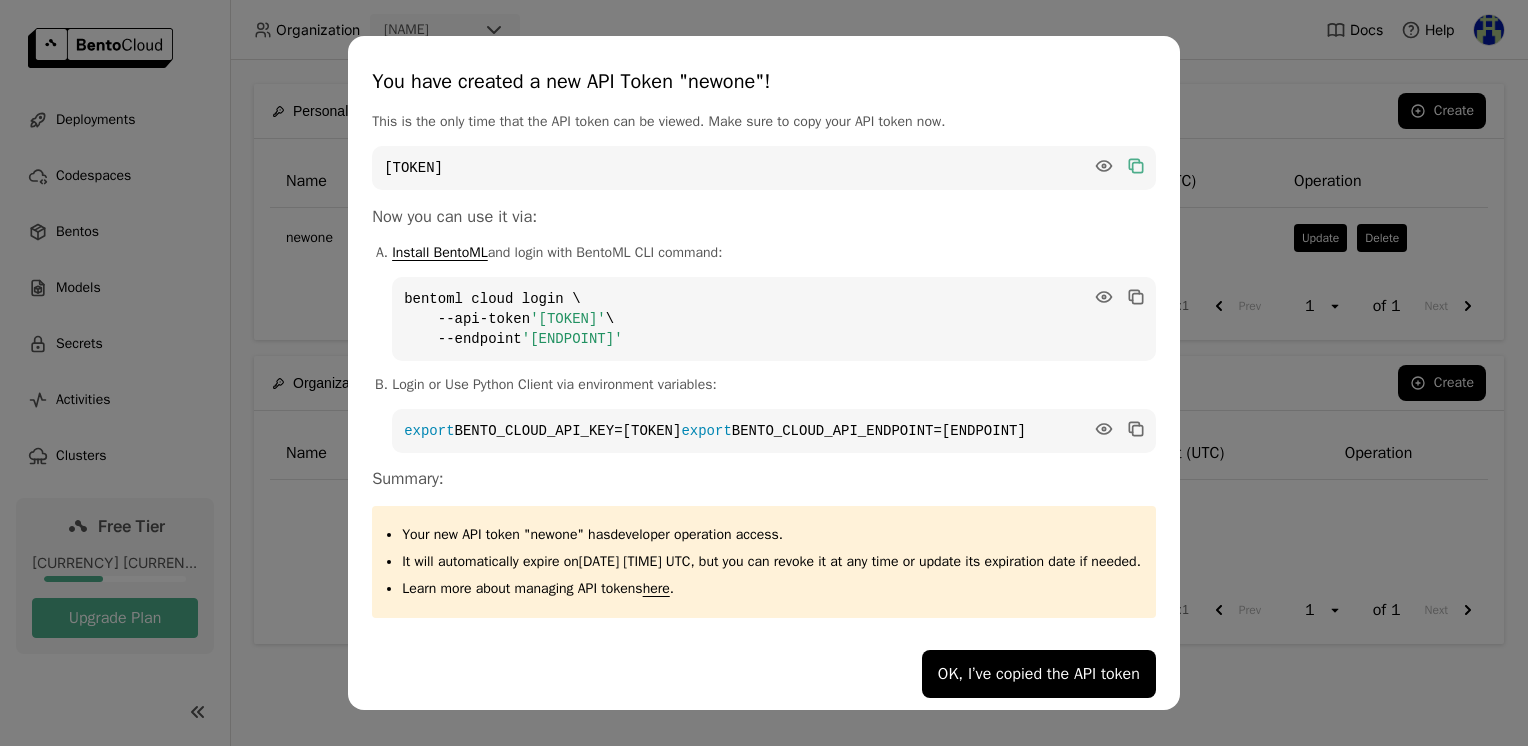 click on "Now you can use it via:" at bounding box center (764, 217) 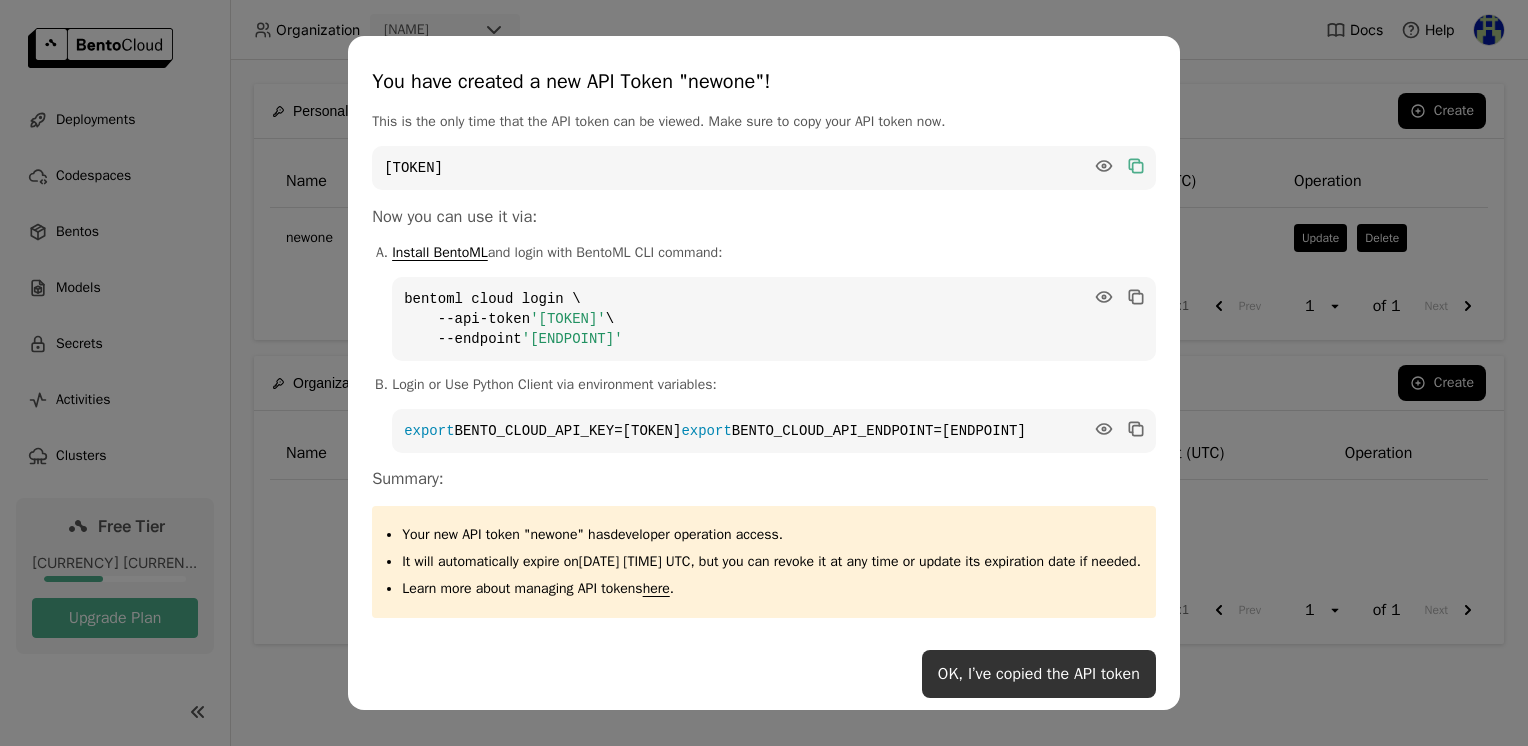 click on "OK, I’ve copied the API token" at bounding box center (1039, 674) 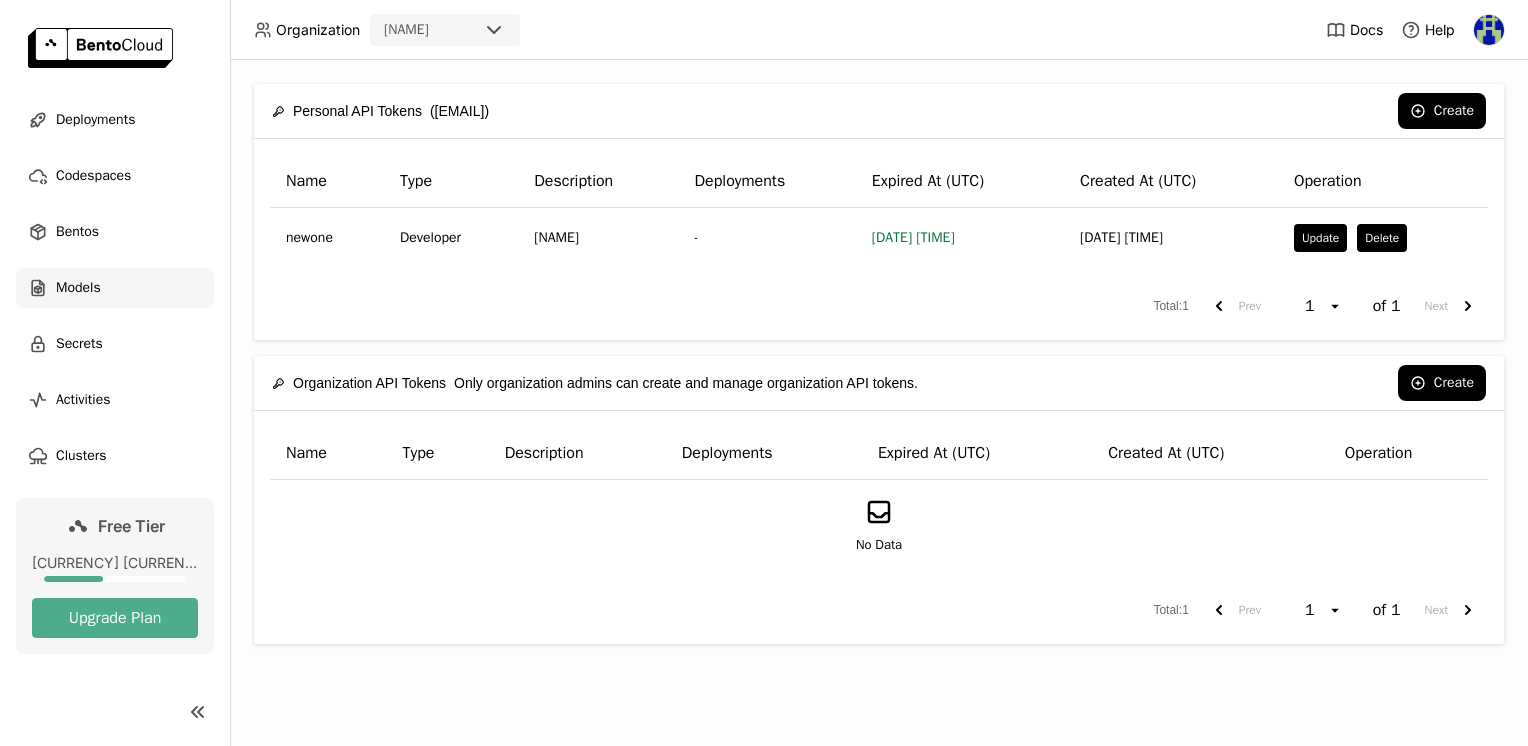 click on "Models" at bounding box center [115, 288] 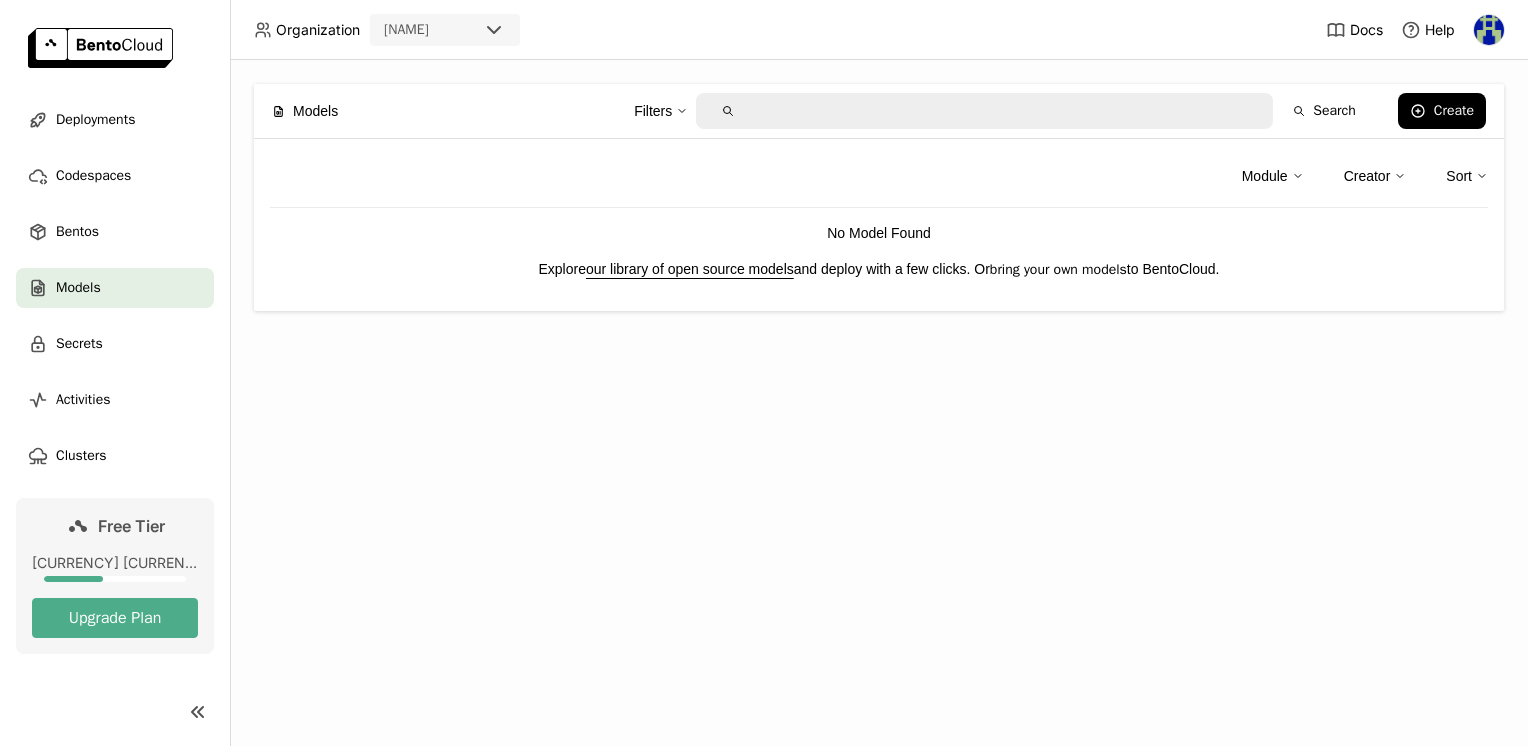 click on "bring your own models" at bounding box center (1058, 269) 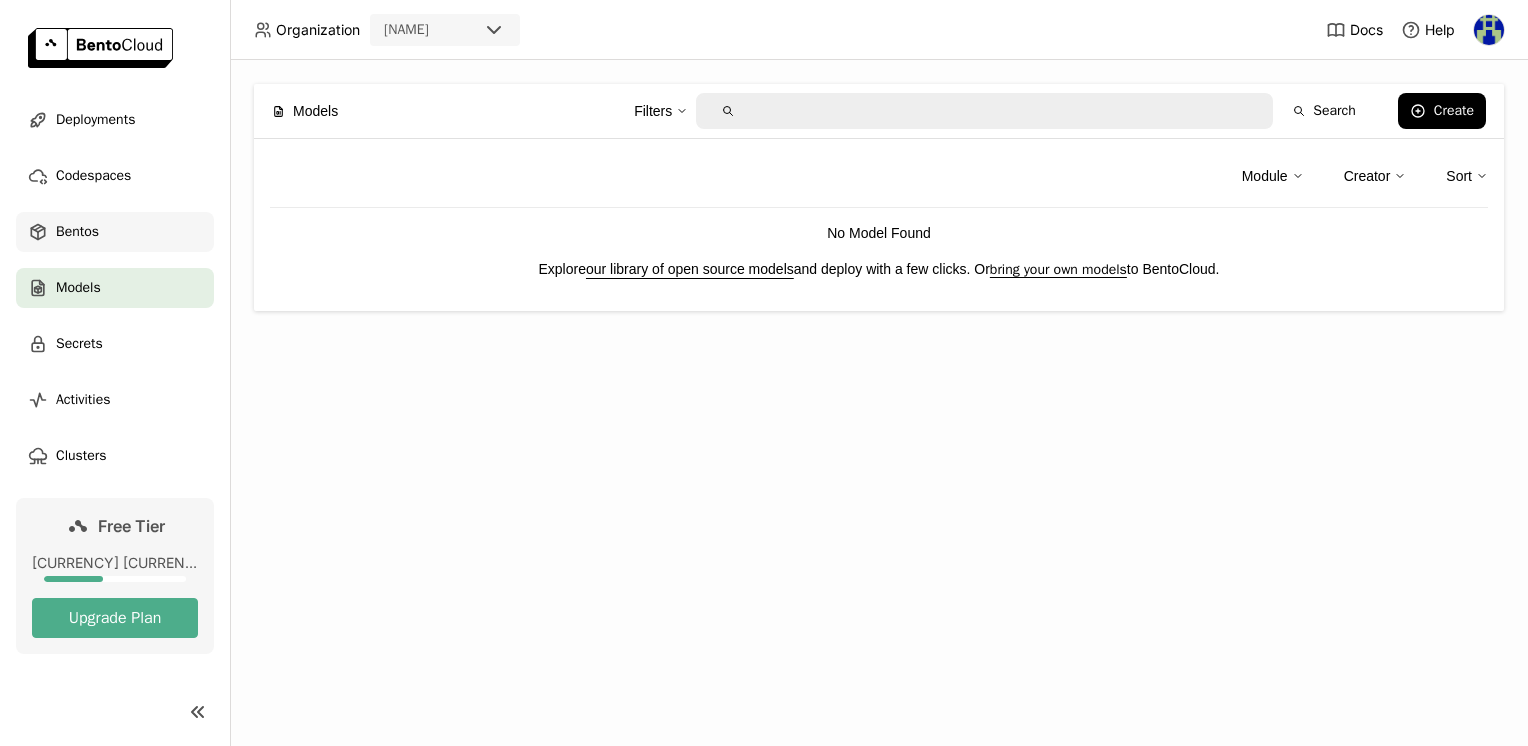 click on "Bentos" at bounding box center [77, 232] 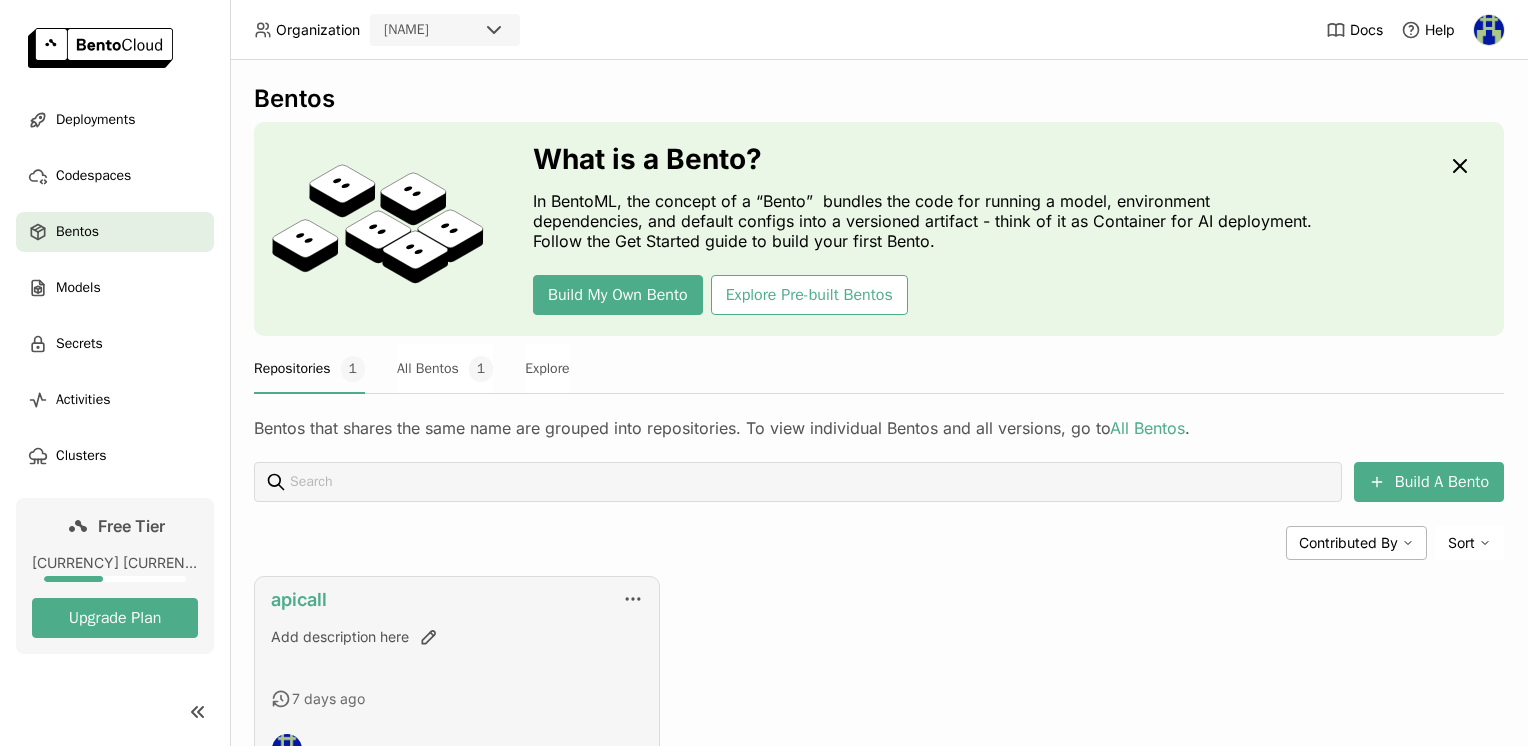 click on "apicall" at bounding box center (299, 599) 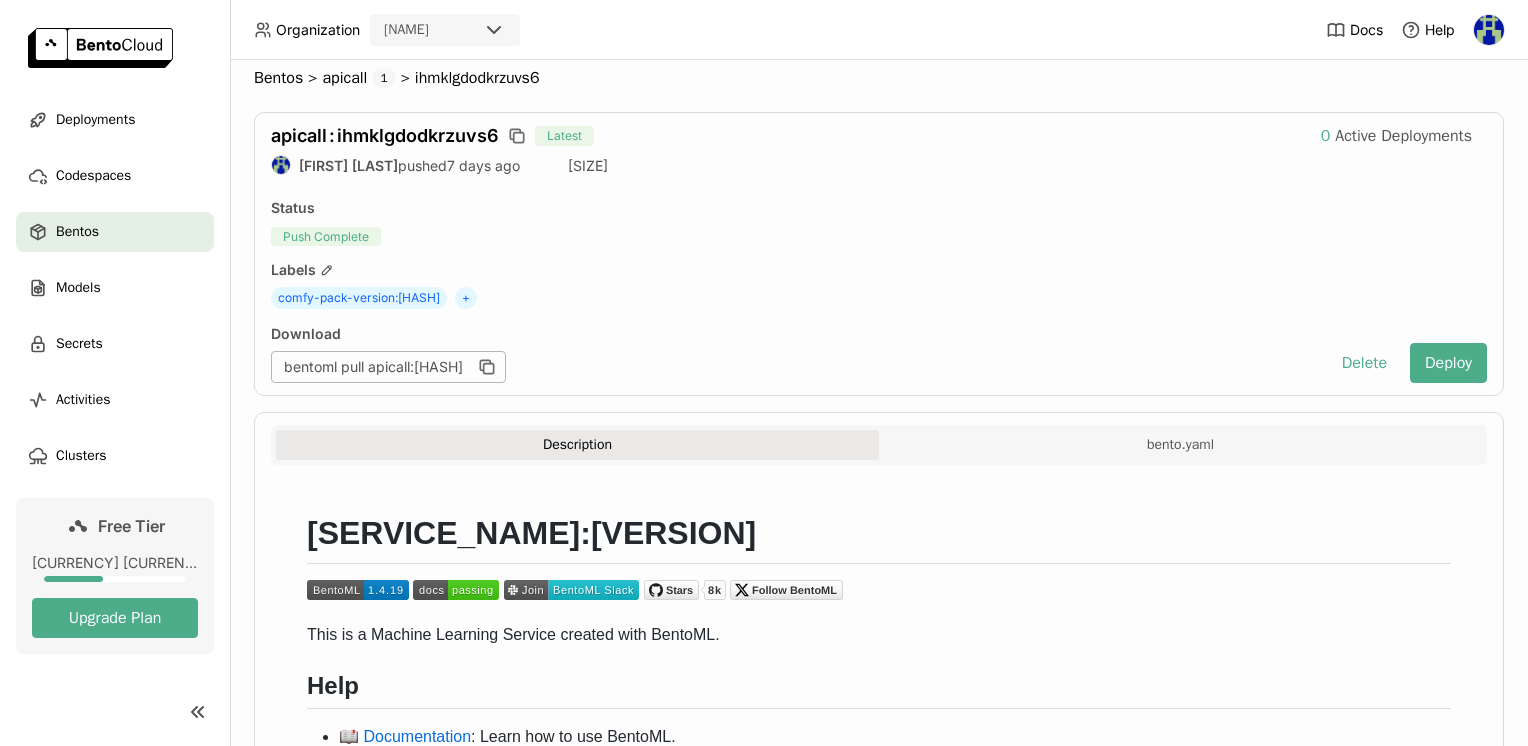 scroll, scrollTop: 0, scrollLeft: 0, axis: both 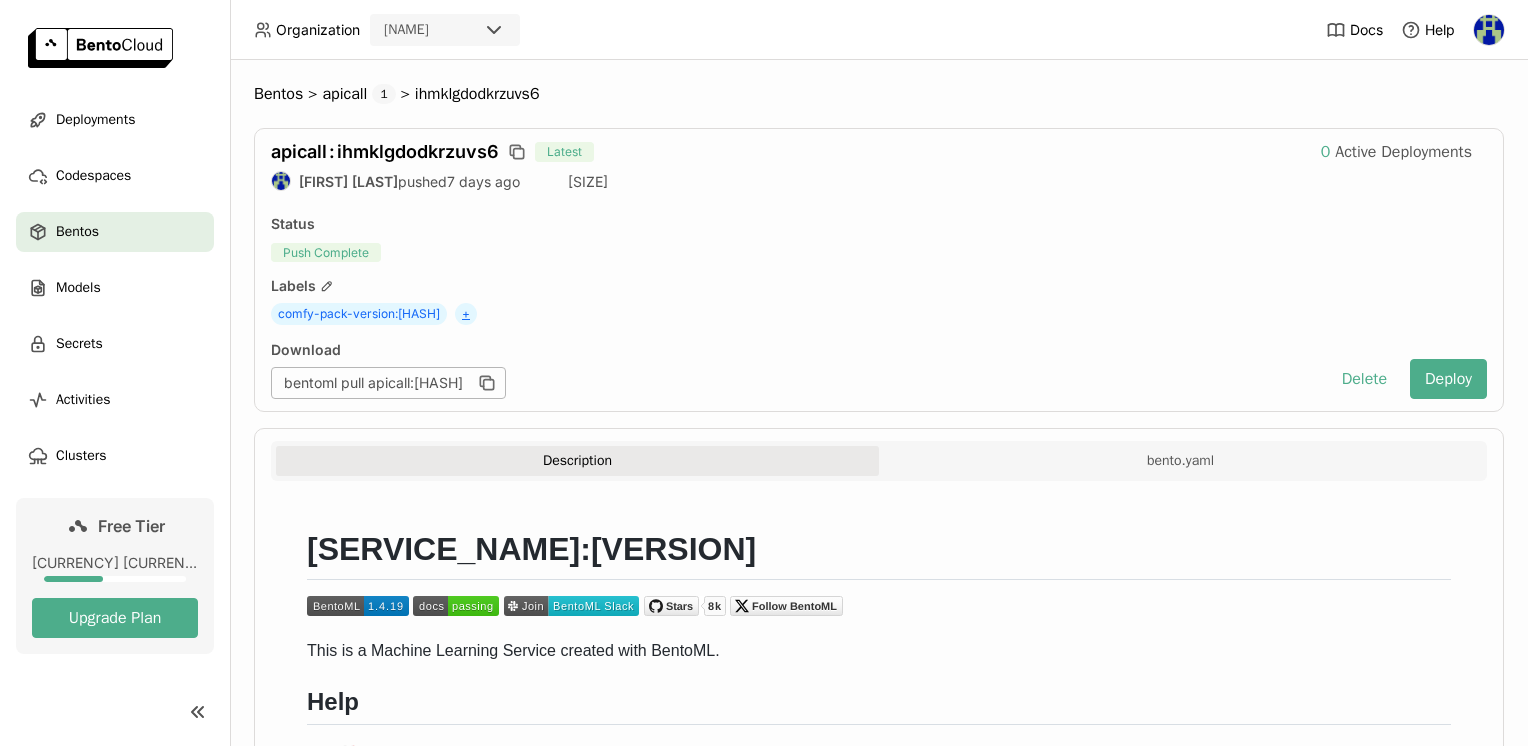 click on "+" at bounding box center (466, 314) 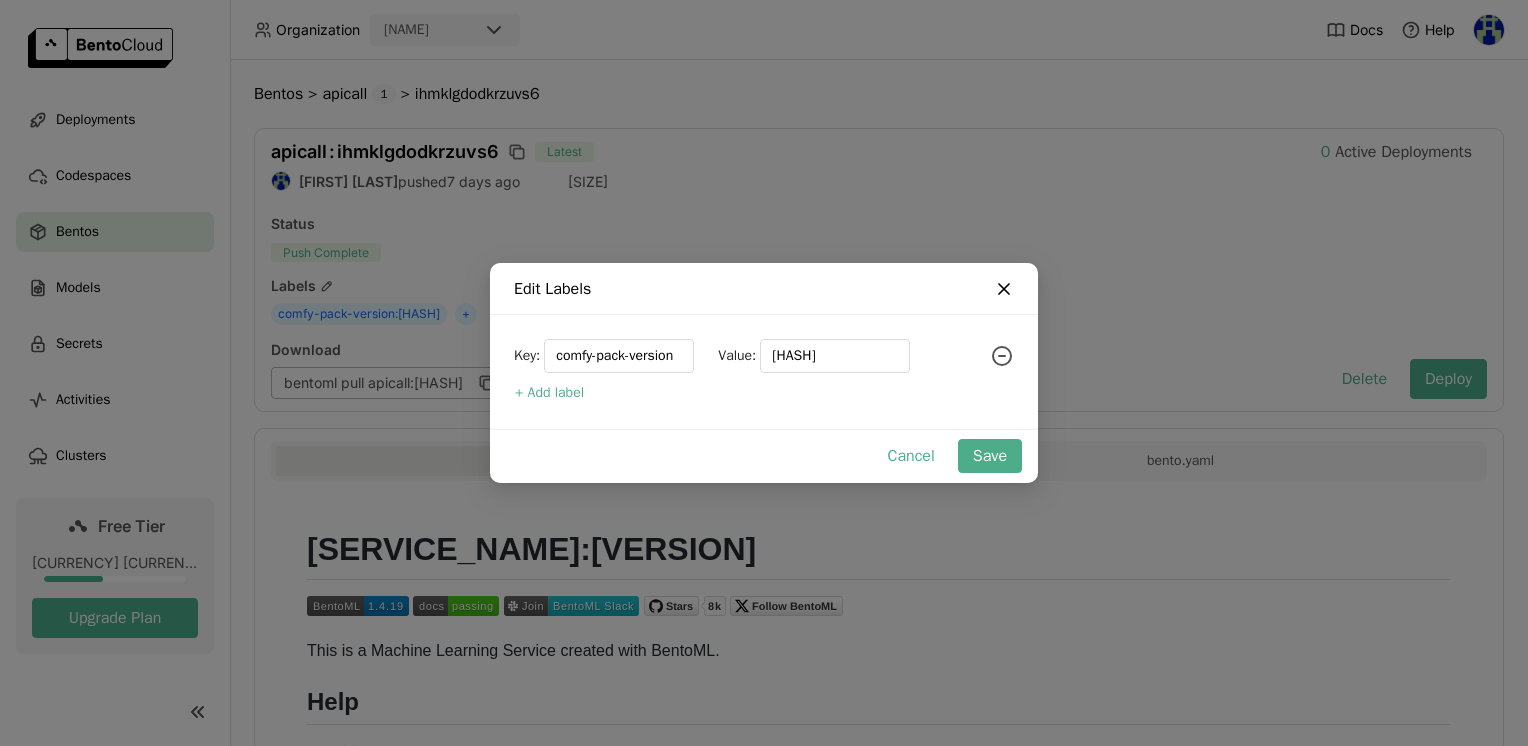 click 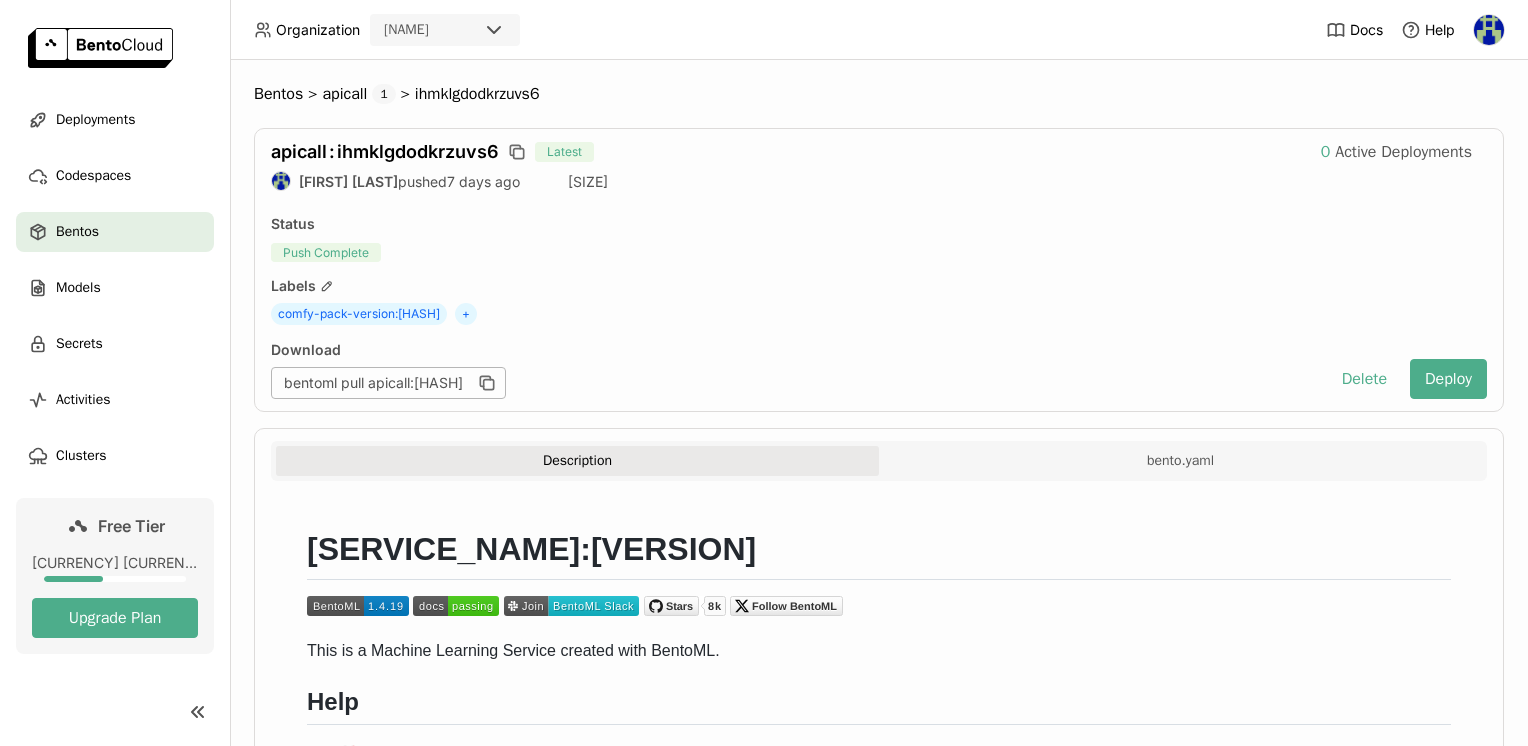 click on "bentoml pull apicall:[HASH]" at bounding box center [388, 383] 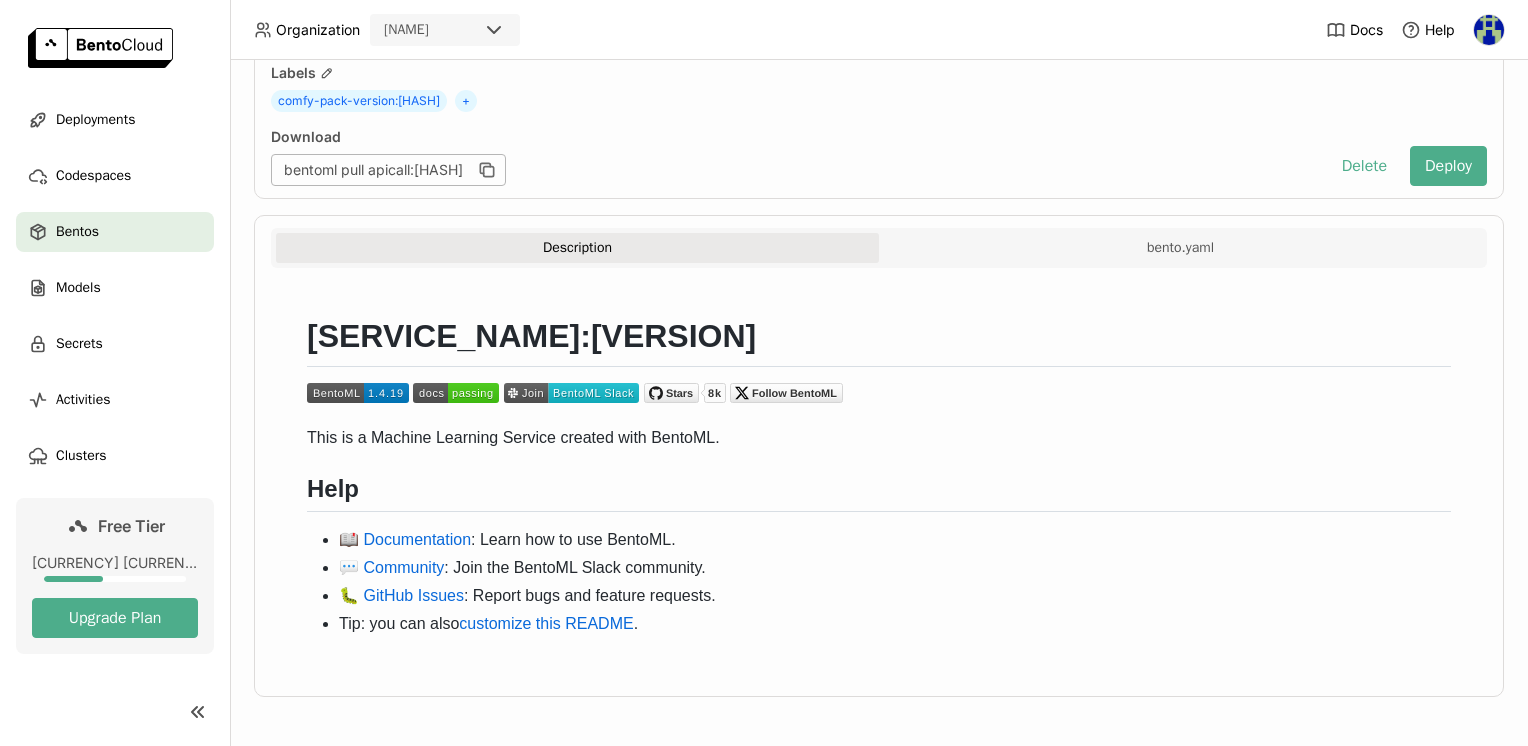 scroll, scrollTop: 0, scrollLeft: 0, axis: both 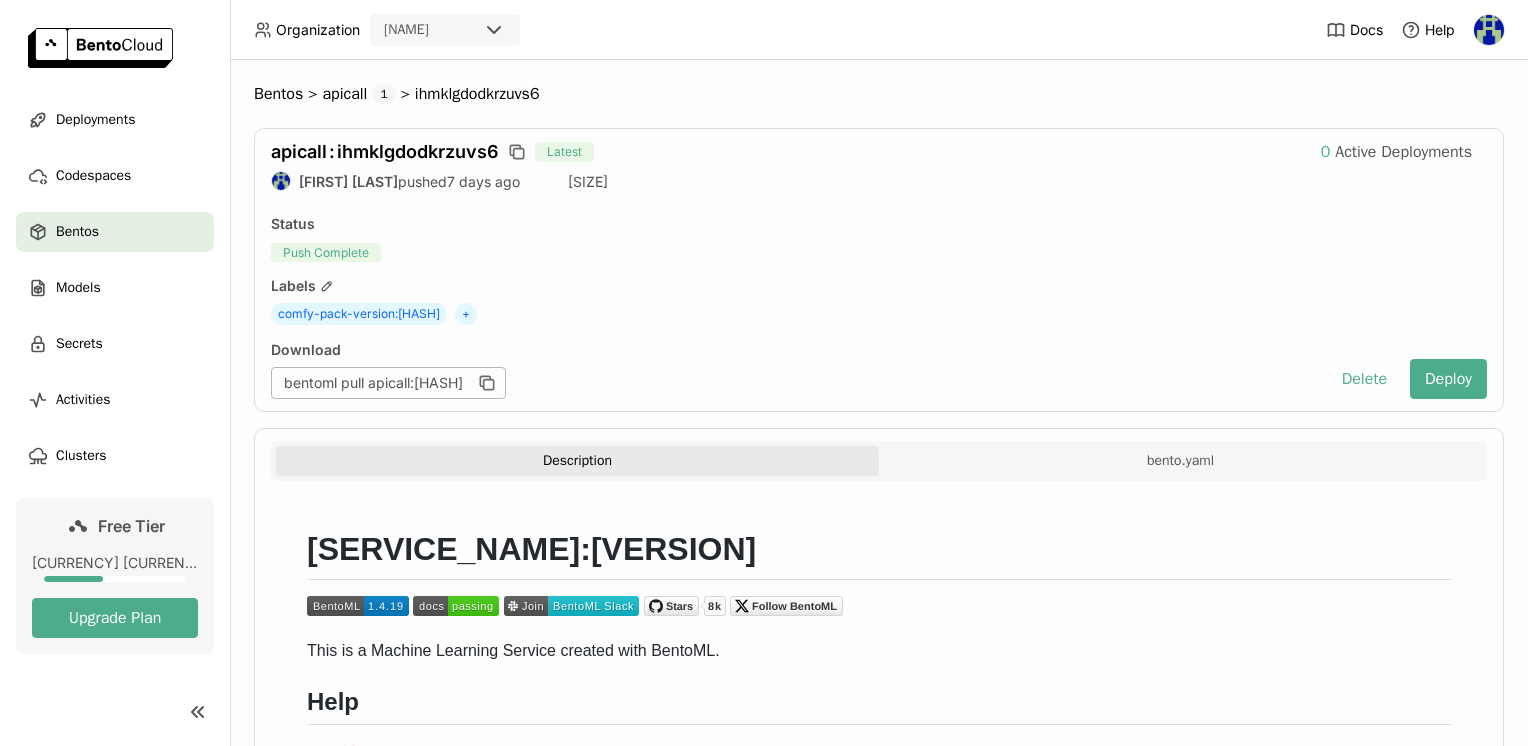 click at bounding box center [1489, 30] 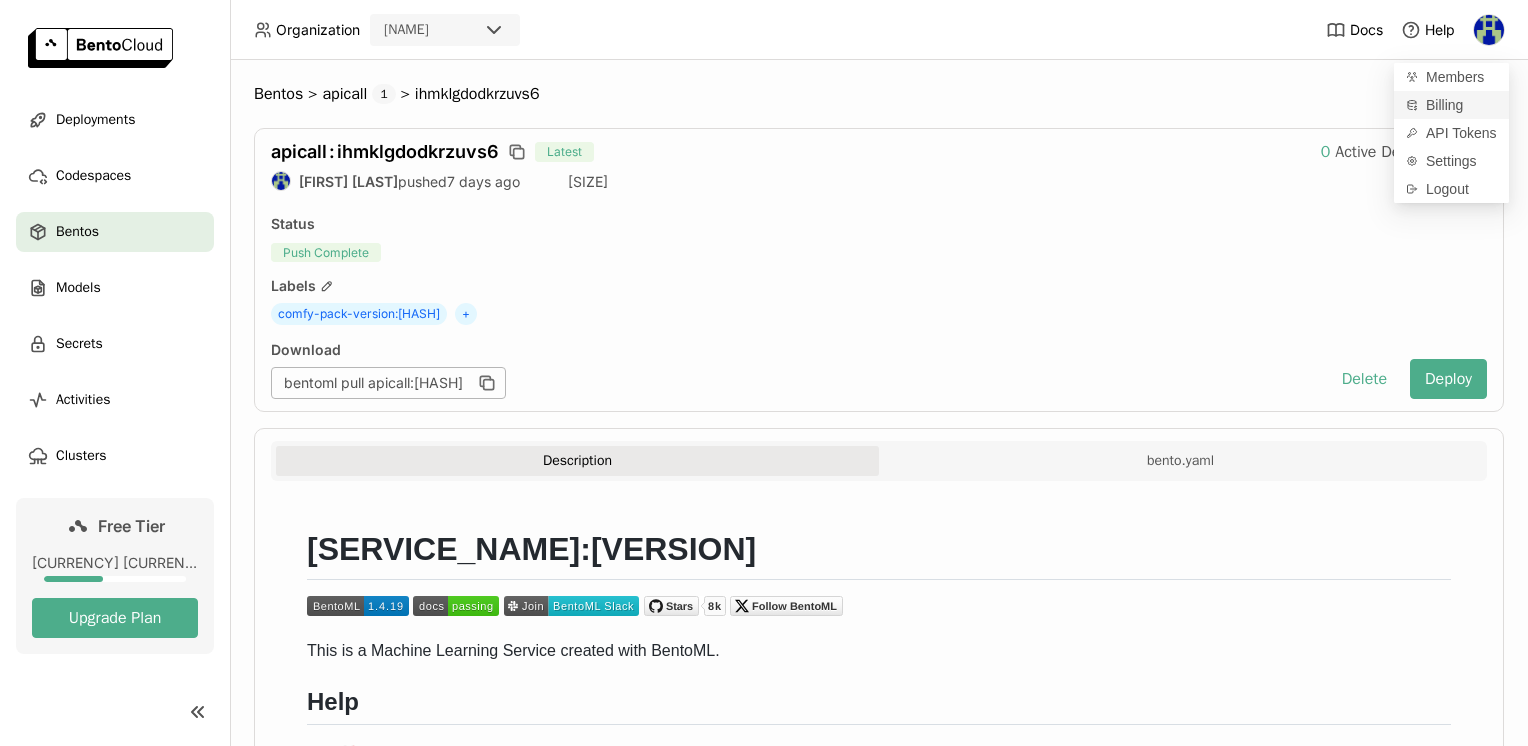 click on "Billing" at bounding box center (1444, 105) 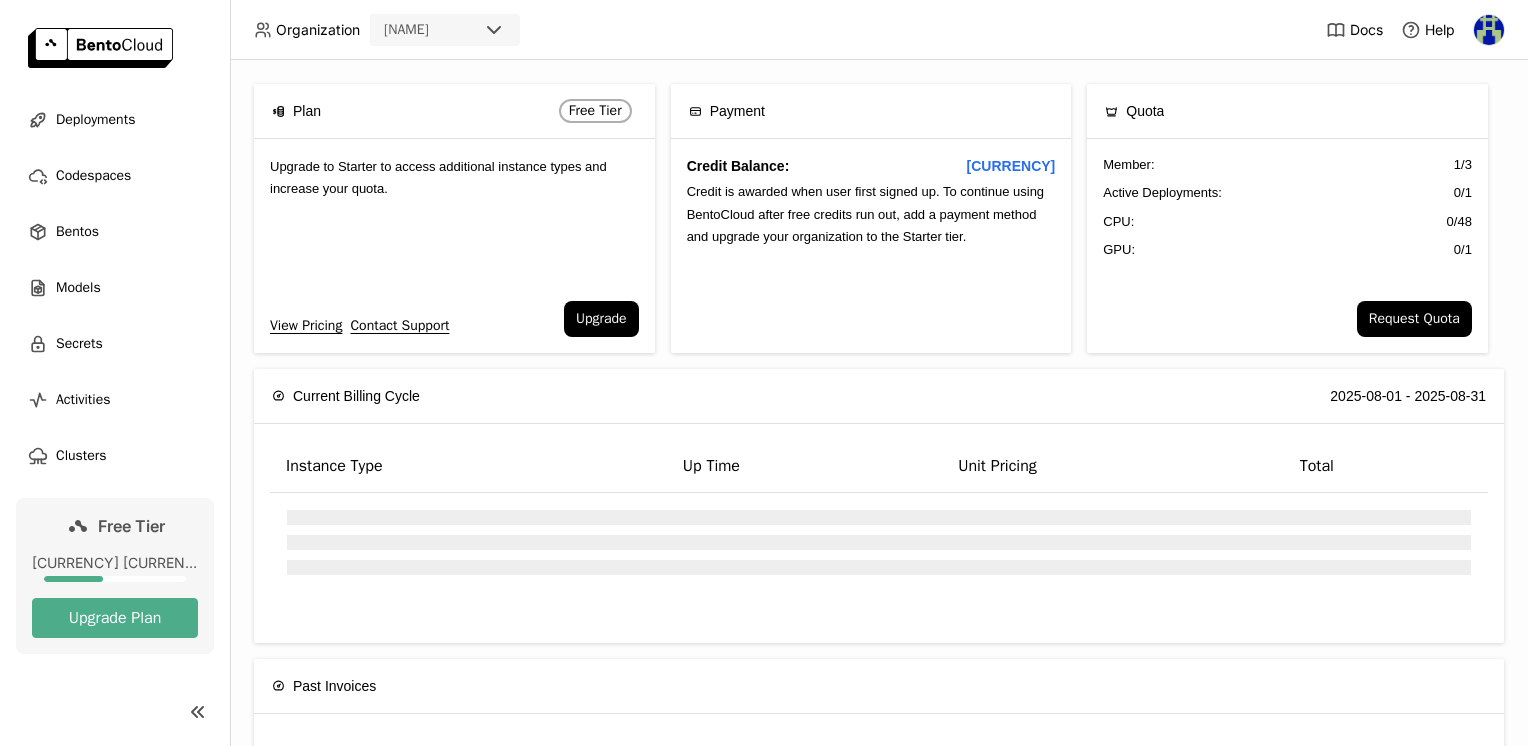 click on "2025-08-01 - 2025-08-31" at bounding box center (963, 396) 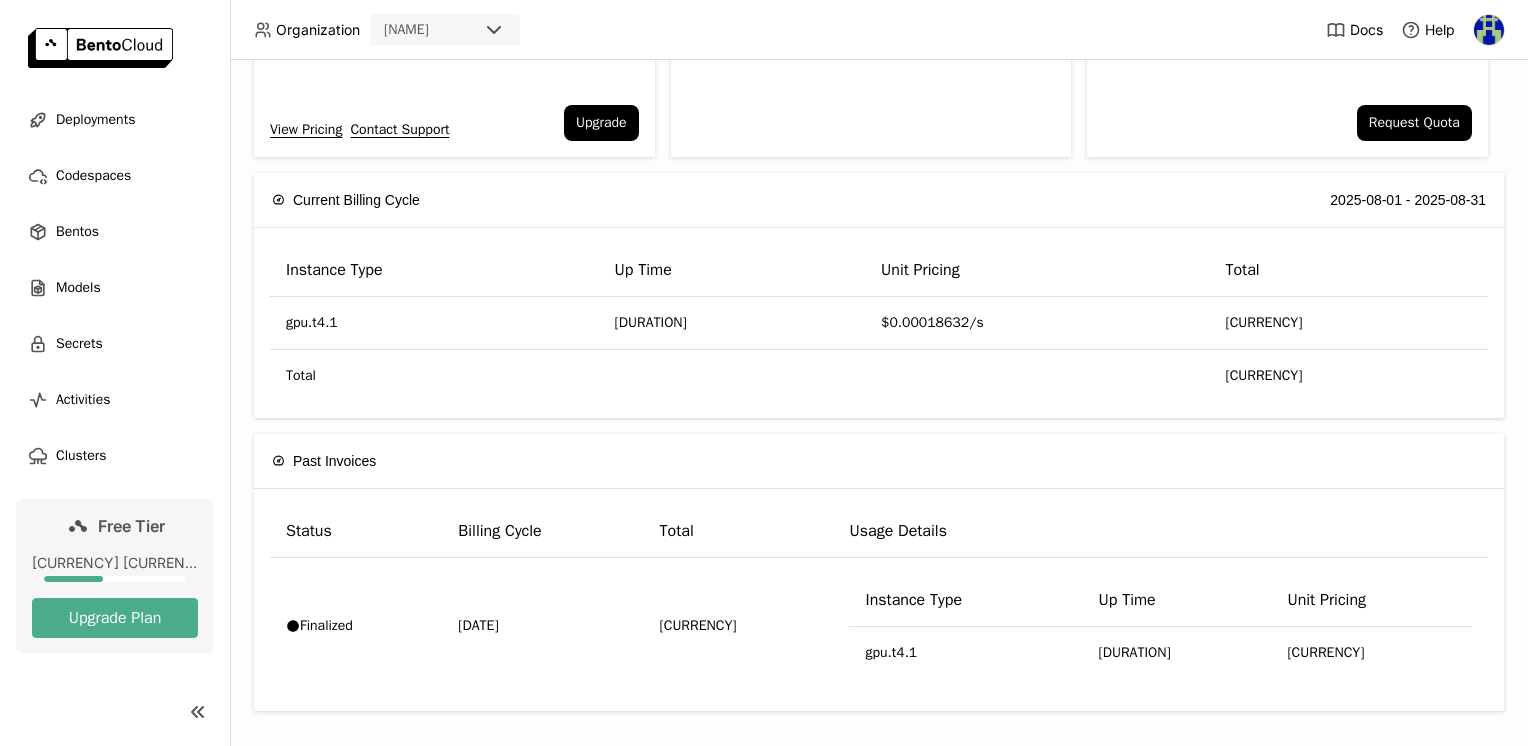 scroll, scrollTop: 199, scrollLeft: 0, axis: vertical 